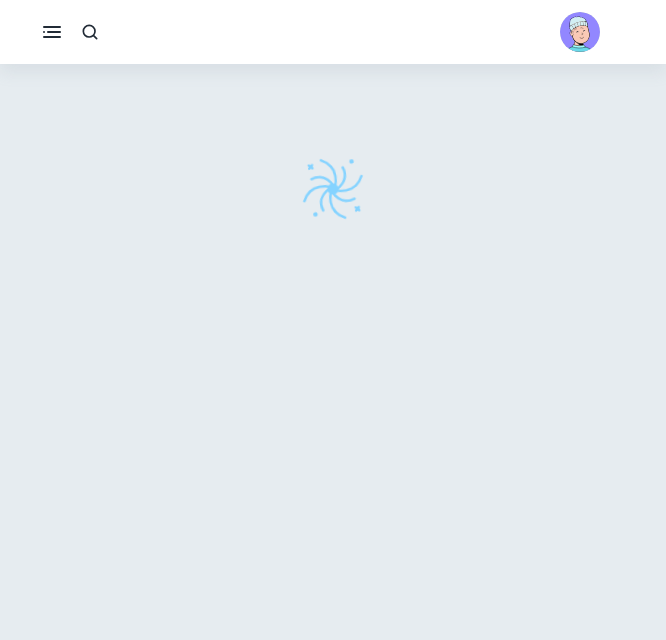 scroll, scrollTop: 0, scrollLeft: 0, axis: both 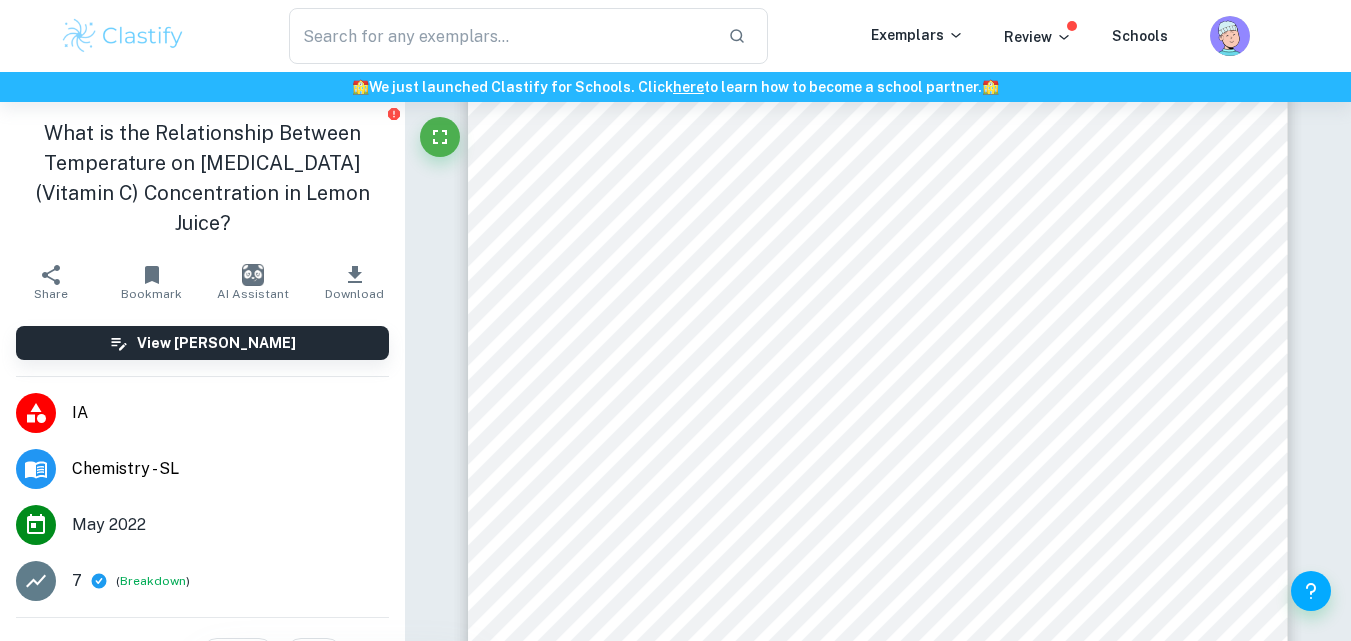 click on "Bookmark" at bounding box center [151, 294] 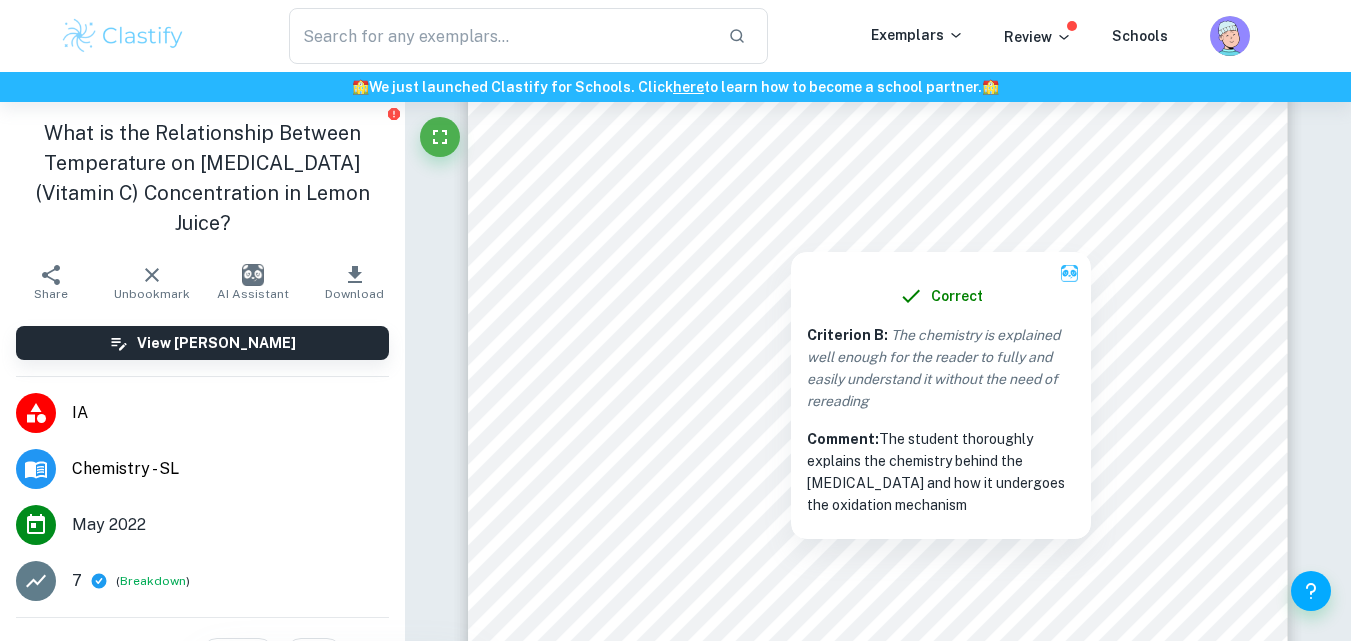 click on "Exemplars" at bounding box center (937, 36) 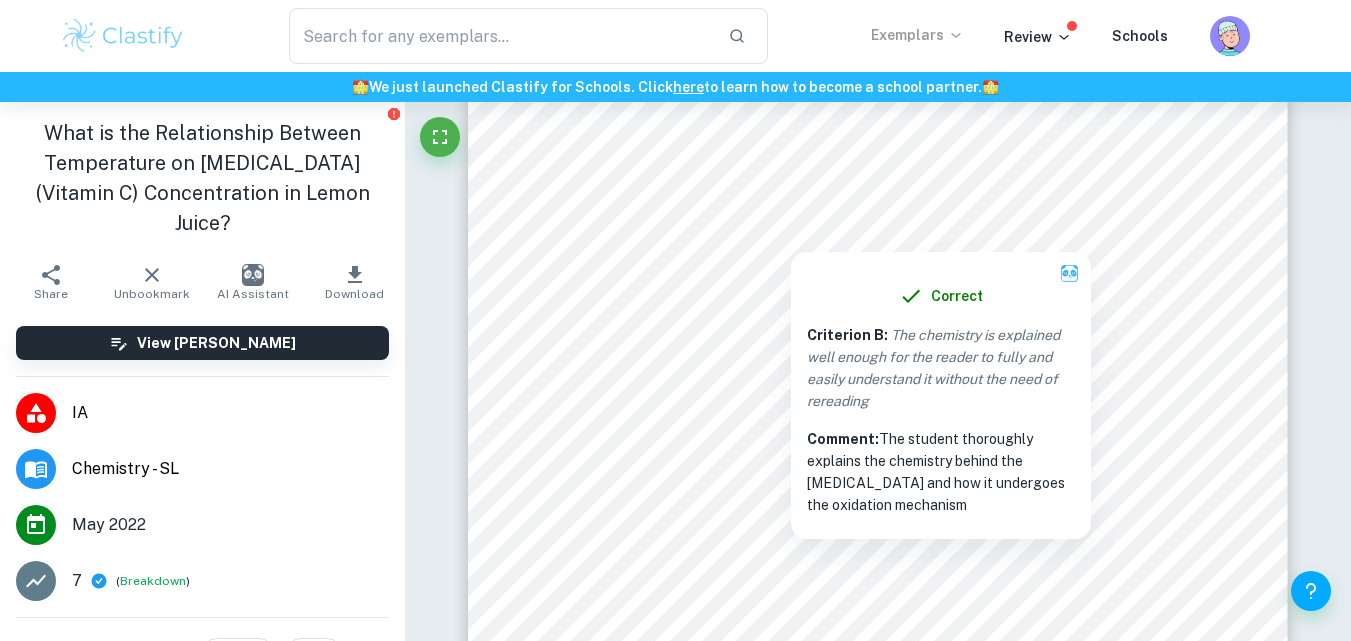 click on "Exemplars" at bounding box center [917, 35] 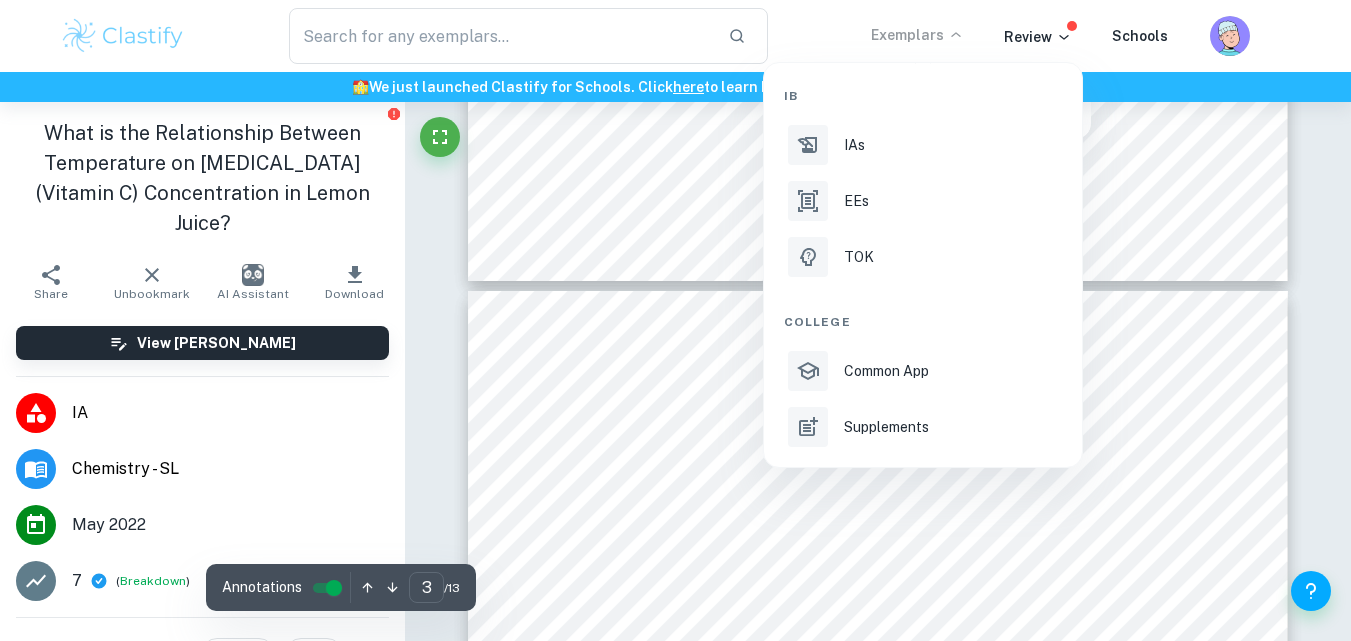 type on "2" 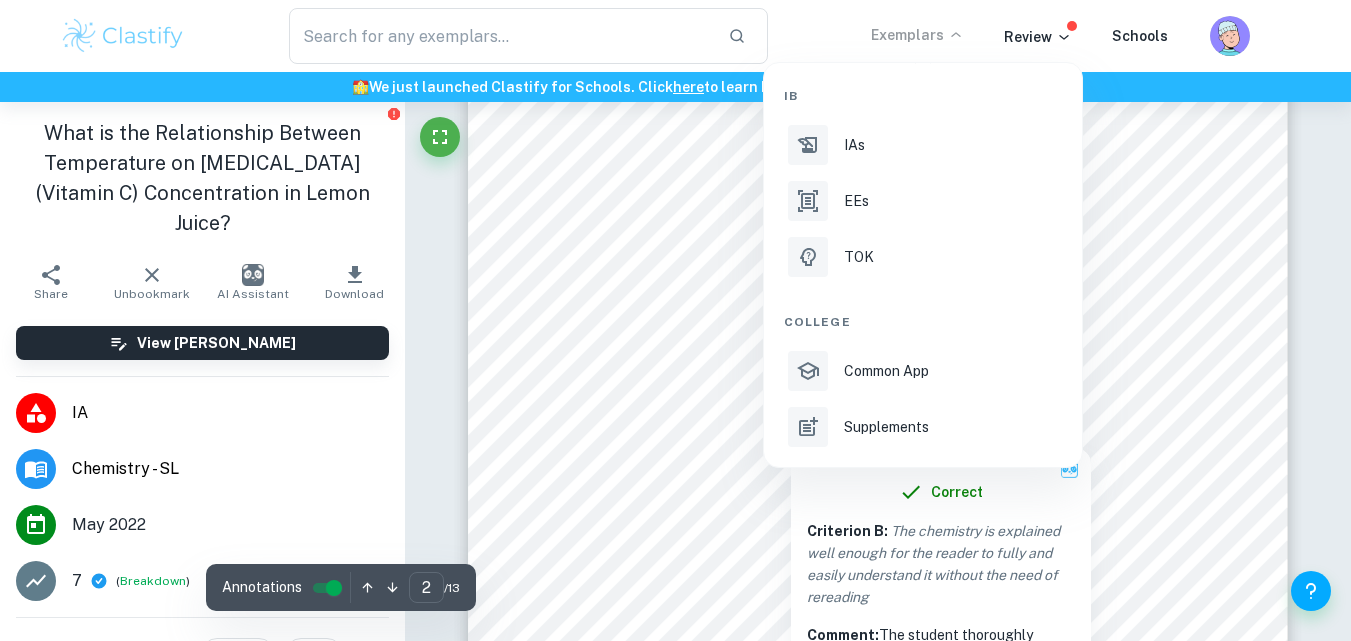 scroll, scrollTop: 1480, scrollLeft: 0, axis: vertical 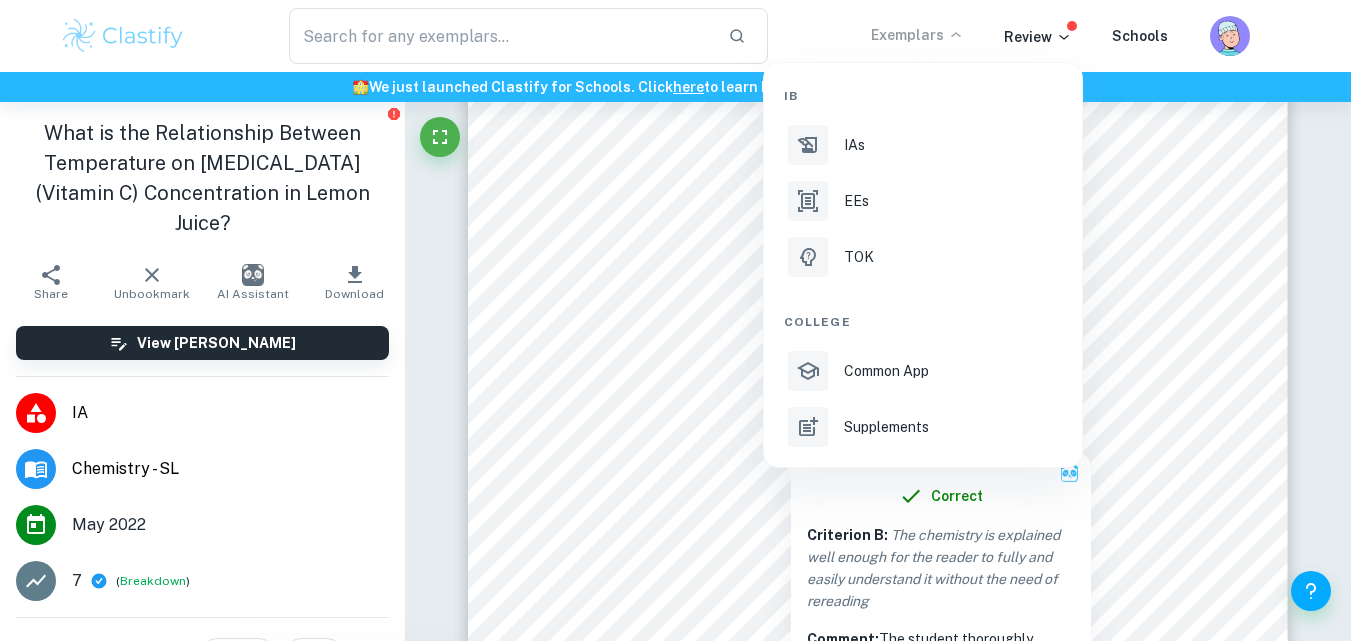 click at bounding box center (675, 320) 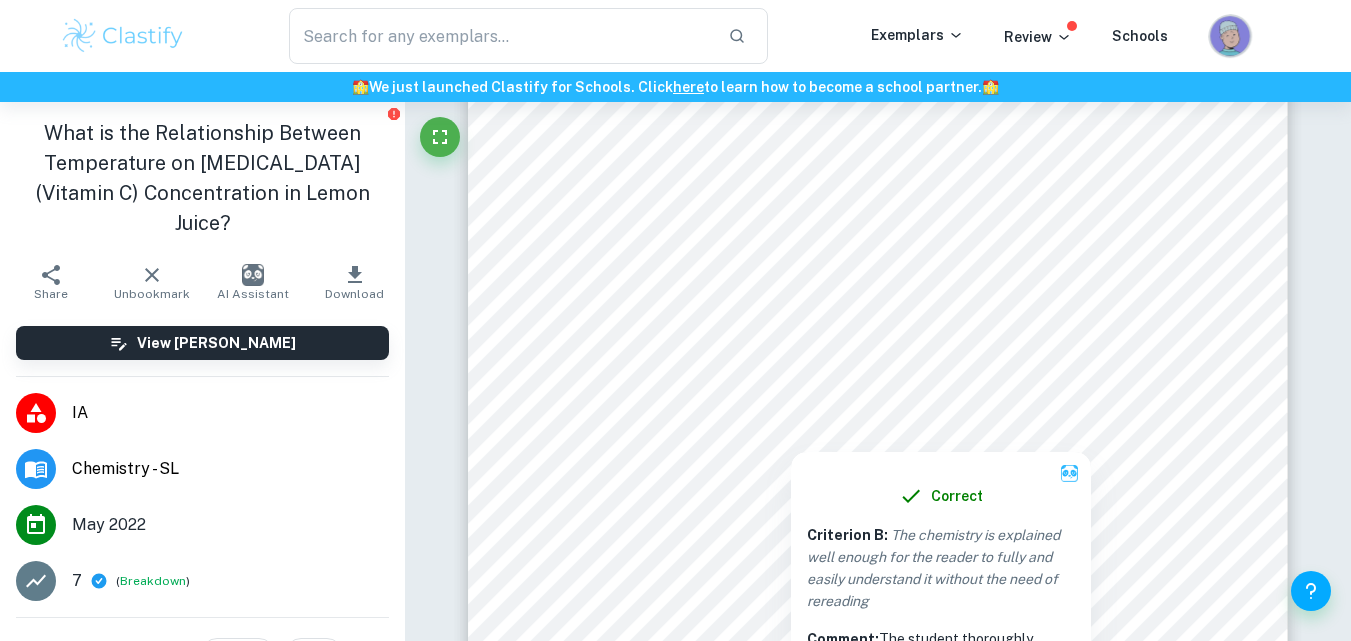 click at bounding box center [1230, 38] 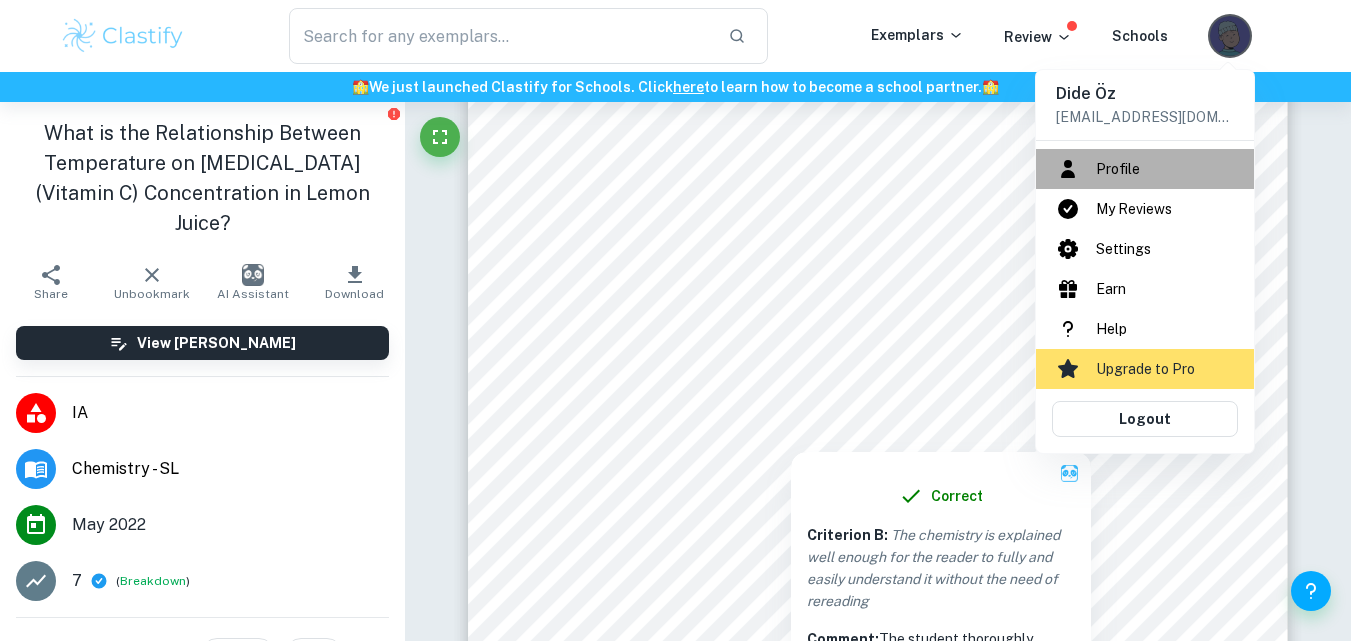 click on "Profile" at bounding box center (1145, 169) 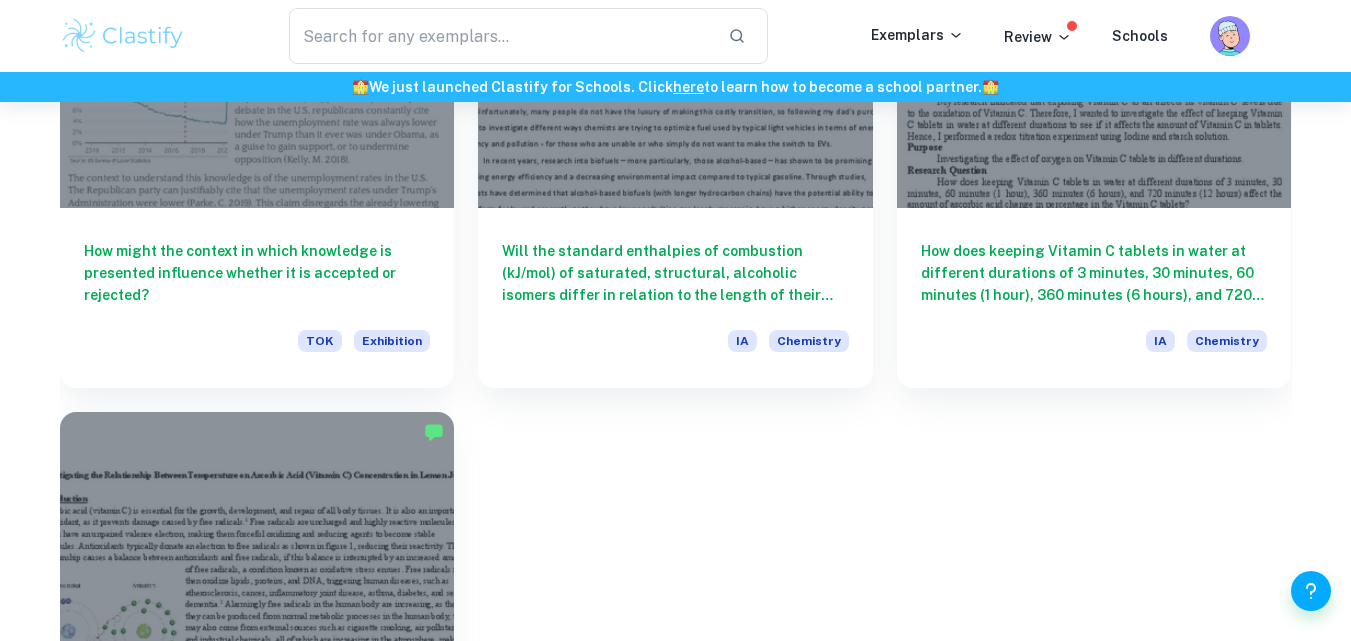 scroll, scrollTop: 667, scrollLeft: 0, axis: vertical 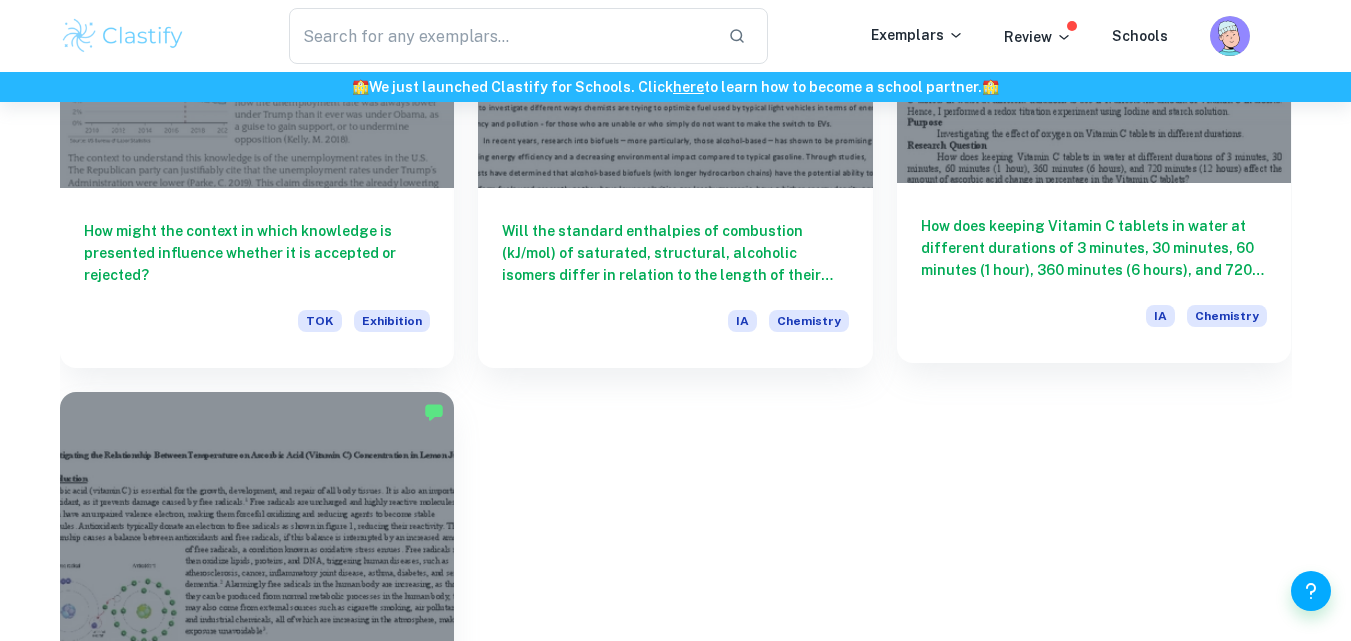 click on "How does keeping Vitamin C tablets in water at different durations of 3 minutes, 30 minutes, 60 minutes (1 hour), 360 minutes (6 hours), and 720 minutes (12 hours) affect the amount of [MEDICAL_DATA] change in percentage in the Vitamin C tablets? IA Chemistry" at bounding box center (1094, 273) 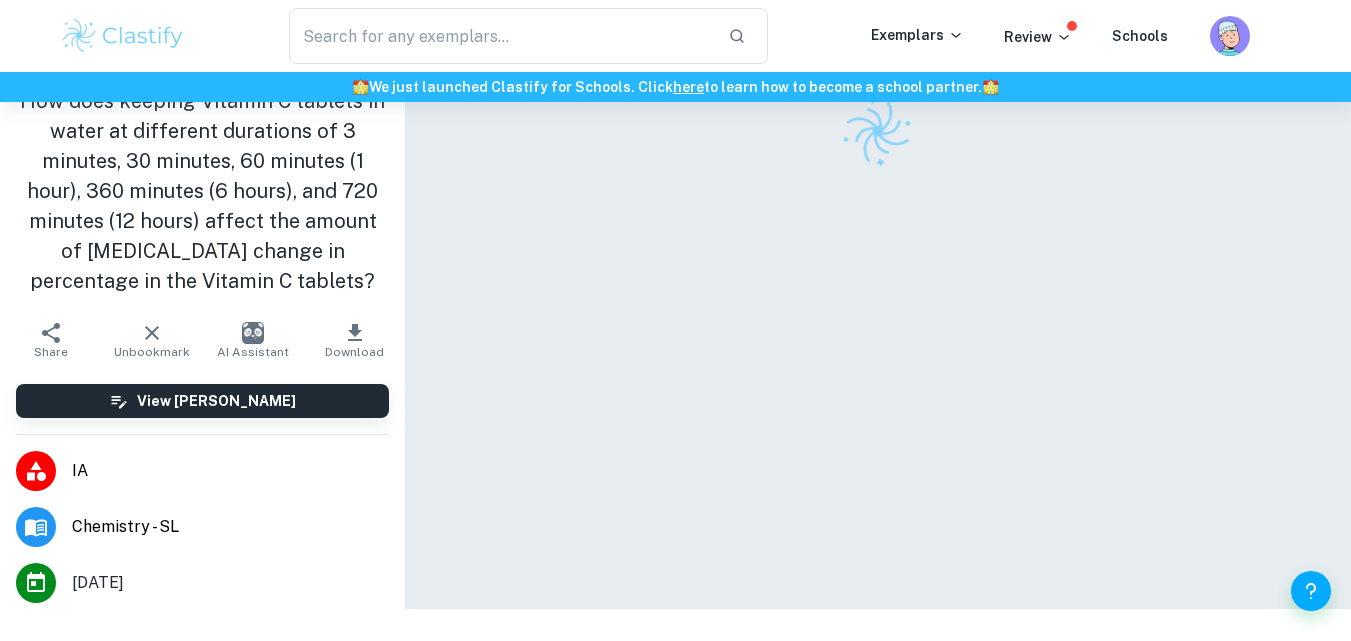 scroll, scrollTop: 102, scrollLeft: 0, axis: vertical 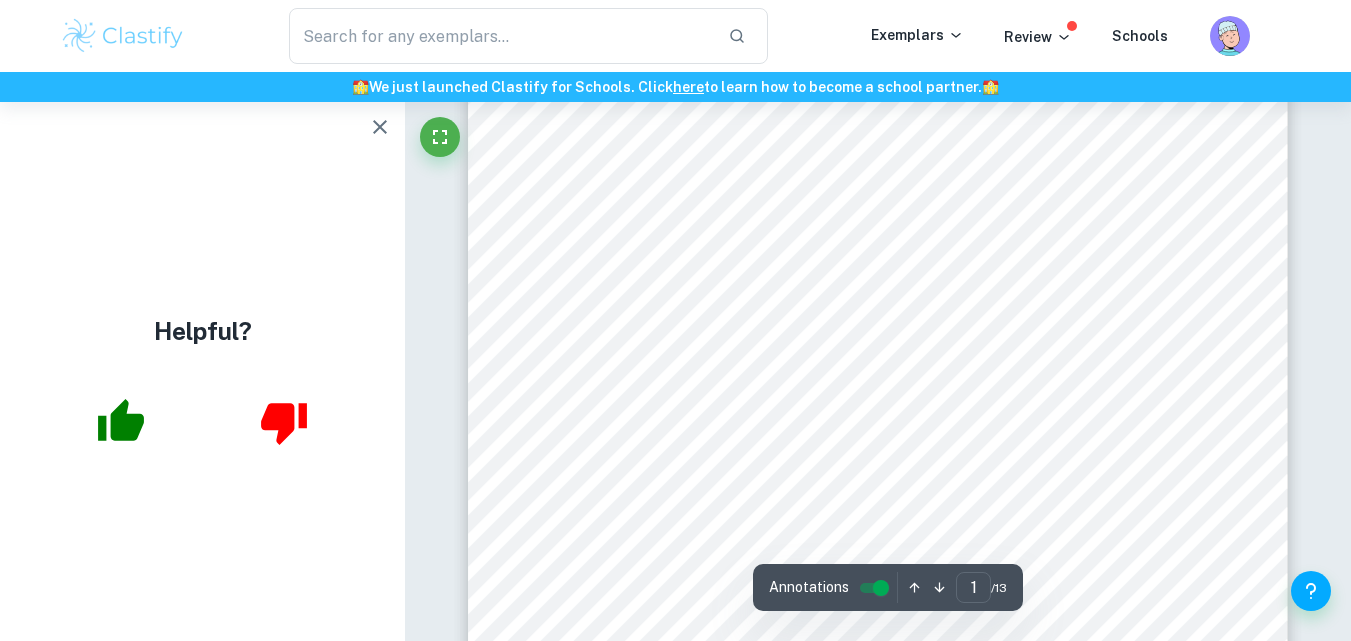 click 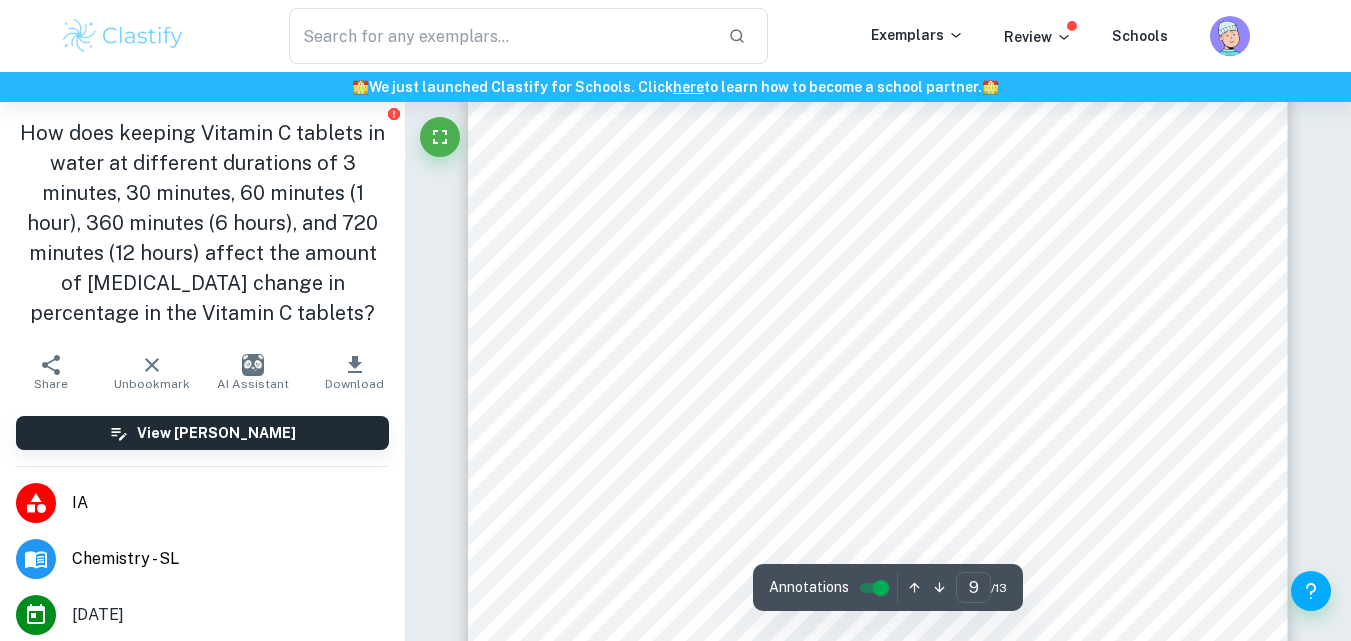 scroll, scrollTop: 9969, scrollLeft: 0, axis: vertical 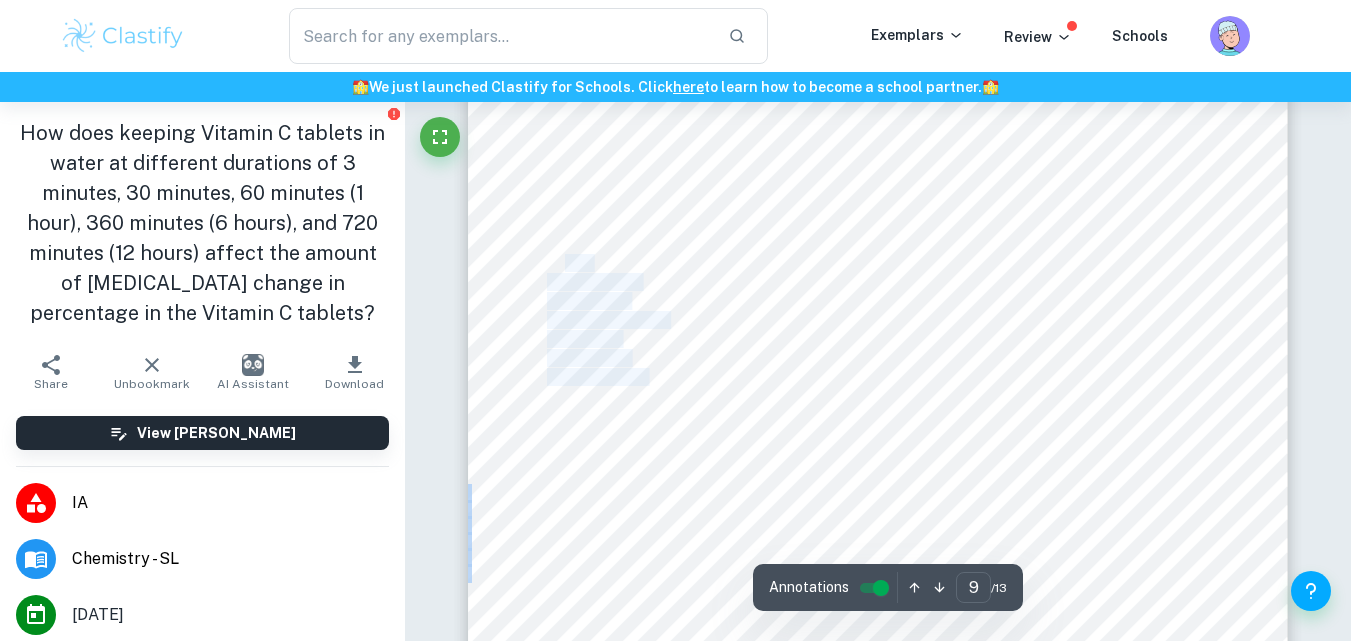 drag, startPoint x: 566, startPoint y: 265, endPoint x: 649, endPoint y: 369, distance: 133.06013 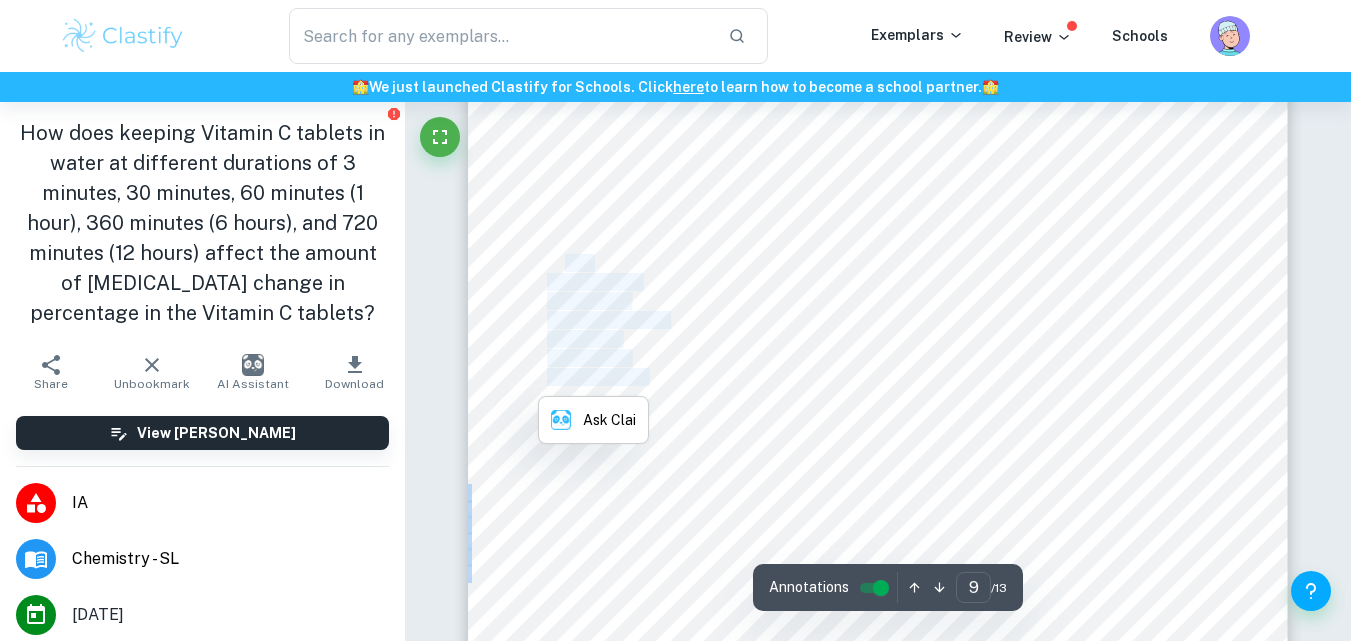 copy on "The uncertainty of the moles of [MEDICAL_DATA] (A.A.) that reacted with iodine solution." 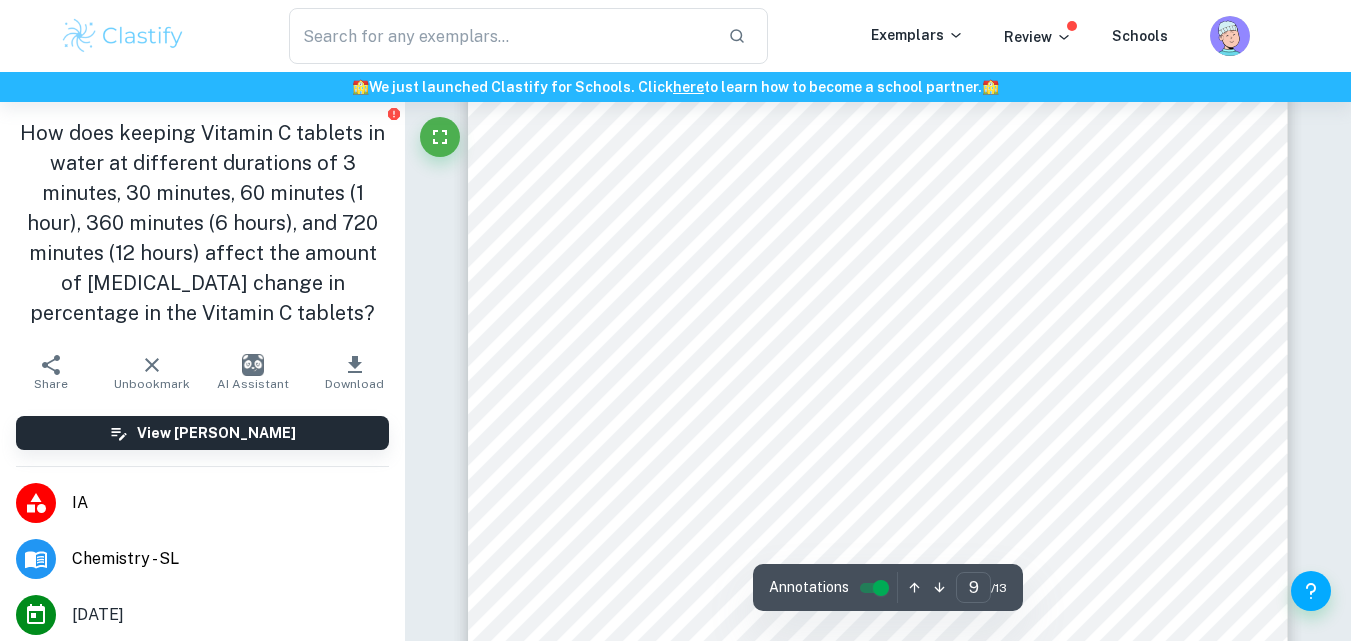 click on "Correct Criterion A :   Choice of the topic and research question is well-justified through its global or personal relevance Comment:  The student justifies the choice of topic with a personal anecdote about their health and interest in whether exposure to water for a long time might affect the degradation of vitamin C in supplement tablets Correct Criterion A :   Student shows personal input and strong initiative in designing and conducting the study Comment:  The student shows evidence of conducting and understanding the research on the topic: a correct and factually justified hypothesis is present. The student includes a photo of their experimental setup, showing initiative in clearly showcasing their involvement in conducting the study Correct Criterion A :   Student shows personal input and strong initiative in designing and conducting the study Comment: Correct Criterion A :   Student shows personal input and strong initiative in designing and conducting the study Comment: Correct Criterion A :   :   :" at bounding box center (878, -2200) 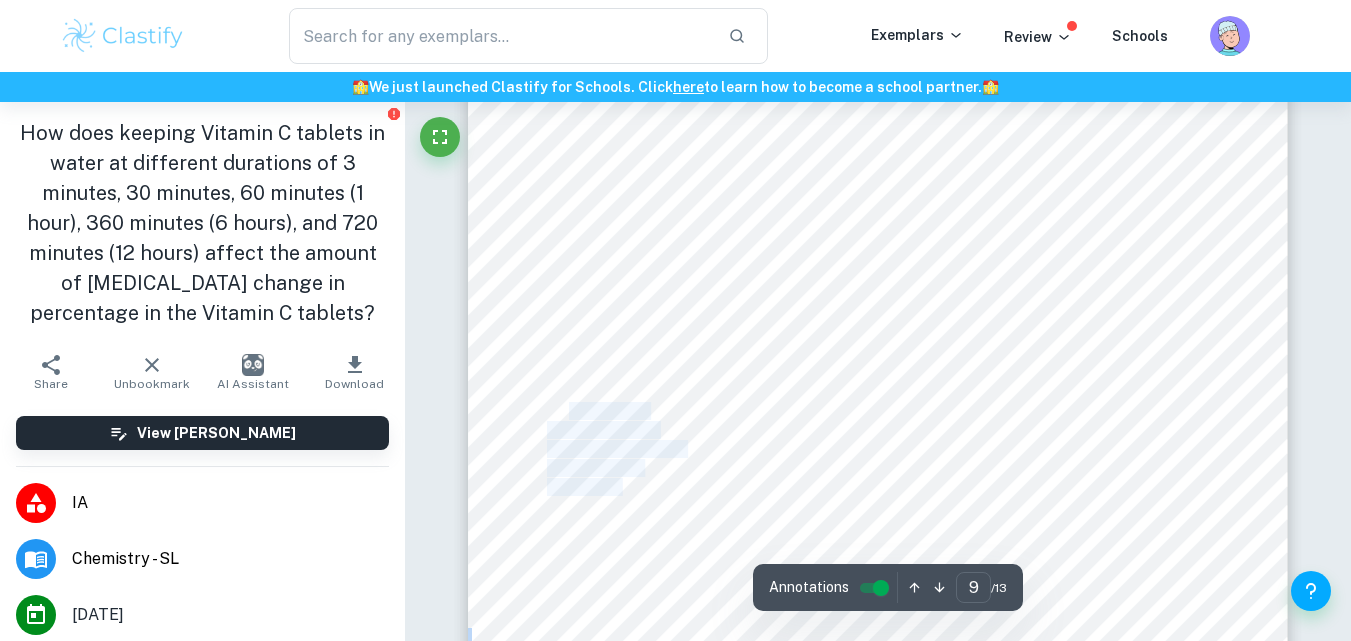 drag, startPoint x: 570, startPoint y: 410, endPoint x: 621, endPoint y: 486, distance: 91.525955 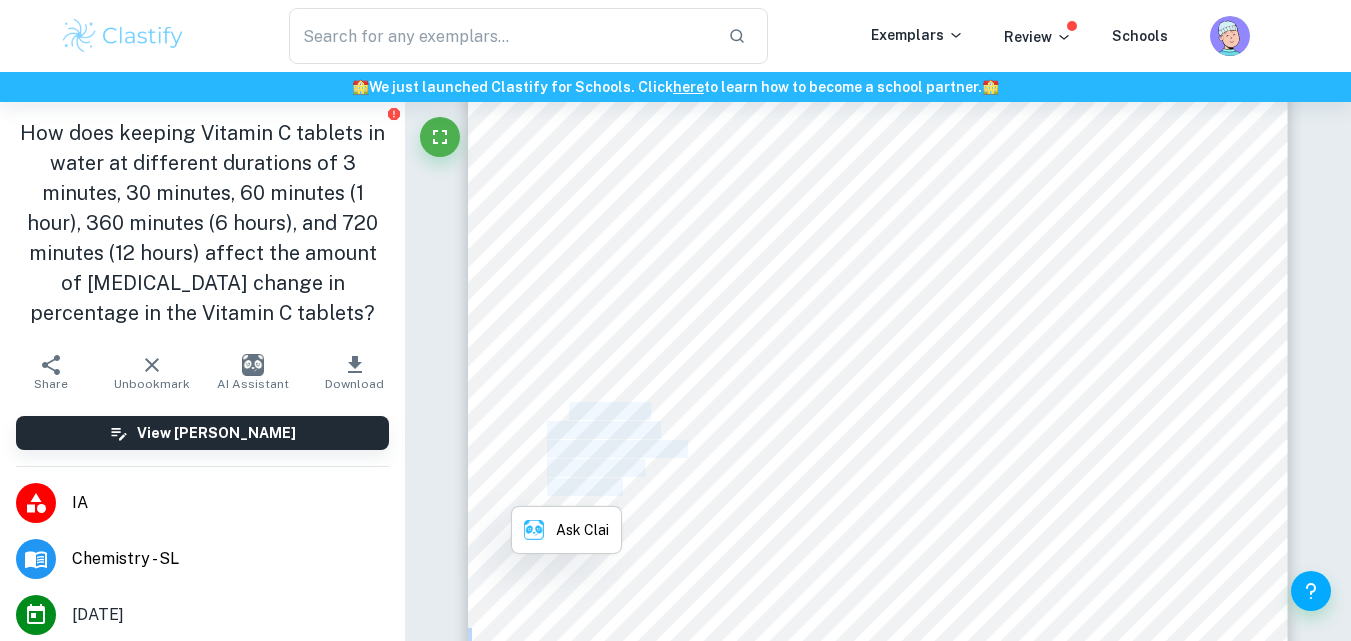 copy on "Uncertainty of the amount of [MEDICAL_DATA] in the solution in milligrams." 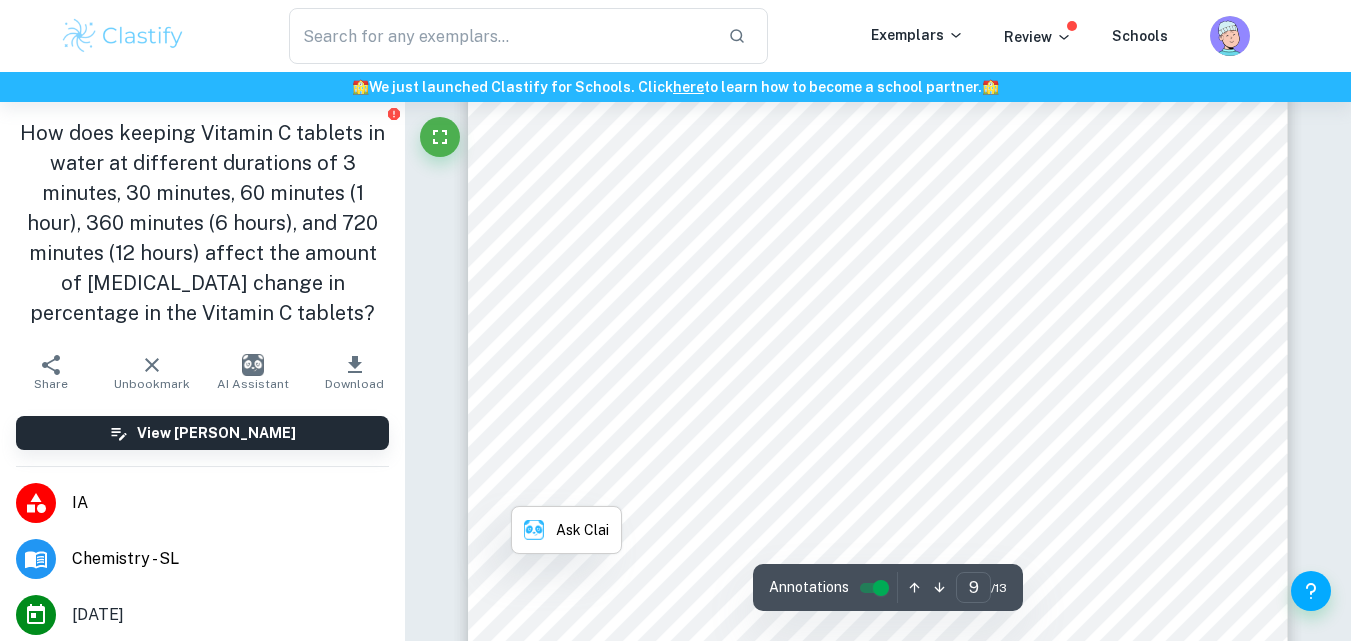 click on "concentration of the prepared 0.05 mol/L Iodine Solution (I.S.) uncertainties of the apparatus (s.u.a). ∆𝑐   𝐼. 𝑆.   = (𝑠. 𝑢. 𝑎) · 𝑐   𝐼. 𝑆. Uncertainty of the concentration of the prepared starch solution (S.I.) Uncertainty of the moles of the starch. The formula is:   𝑛 =   𝑚 𝑀 Formula for the uncertainty is: ∆𝑛 𝑠𝑡𝑎𝑟𝑐ℎ   = (   ∆𝑚 𝑠𝑡𝑎𝑟𝑐ℎ 𝑚 𝑠𝑡𝑎𝑟𝑐ℎ ) · 𝑛 𝑠𝑡𝑎𝑟𝑐ℎ Uncertainty of the weighing scale is   ±0. 01 𝑔 ∆𝑛 𝑠𝑡𝑎𝑟𝑐ℎ   = (   0.01 5.00   ) ·   0. 0146 ≈3 · 10 −5 Original formula:   𝑐 =   𝑛 𝑉 The formula for uncertainty: ∆𝑐   𝑆.𝐼.   =   ∆𝑛 𝑆.𝐼. 𝑛 𝑆.𝐼. +   ∆𝑉 𝑆.𝐼 𝑉 𝑆.𝐼.𝑙 (   )   · 𝑐   𝑆.𝐼. The uncertainty of the beaker is ±10 mL which is equal to   . ± 0. 01 [PERSON_NAME] 3 ∆𝑐   𝑆.𝐼.   =   2.9·10 −5 0.015   +   0.01 0.103 (   )   · 0. 142≈0. 0141 Table-9:   Step   Formula" at bounding box center (878, 201) 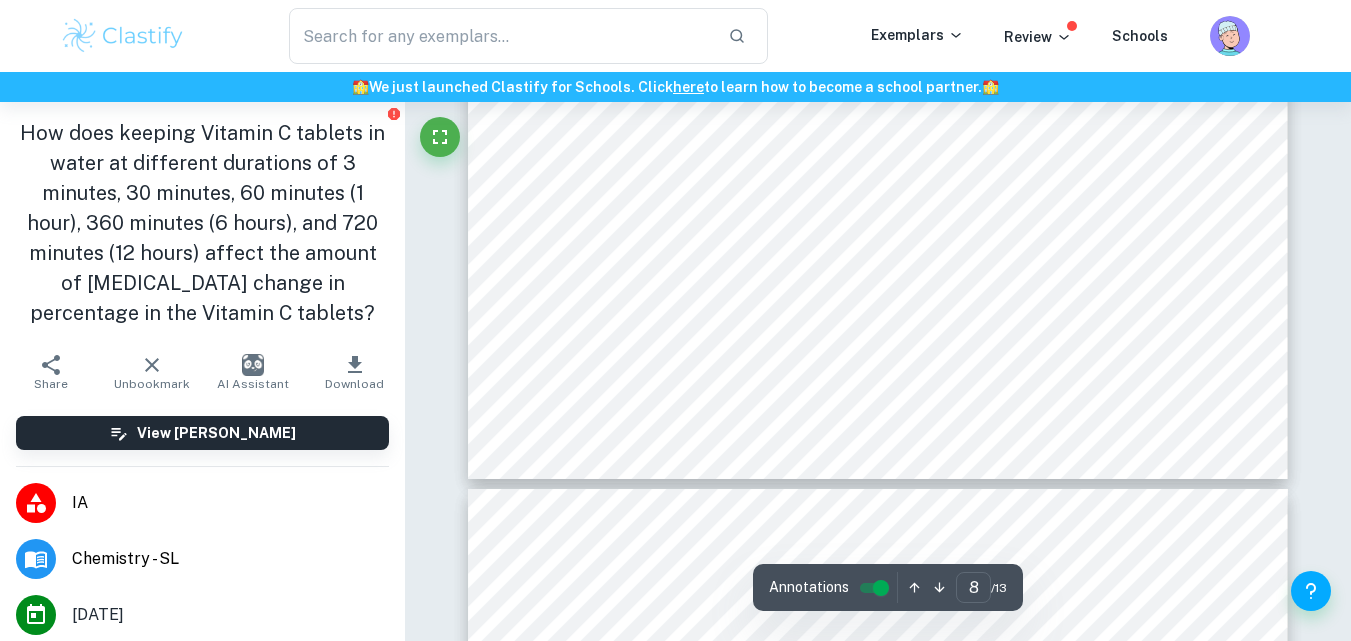 scroll, scrollTop: 8969, scrollLeft: 0, axis: vertical 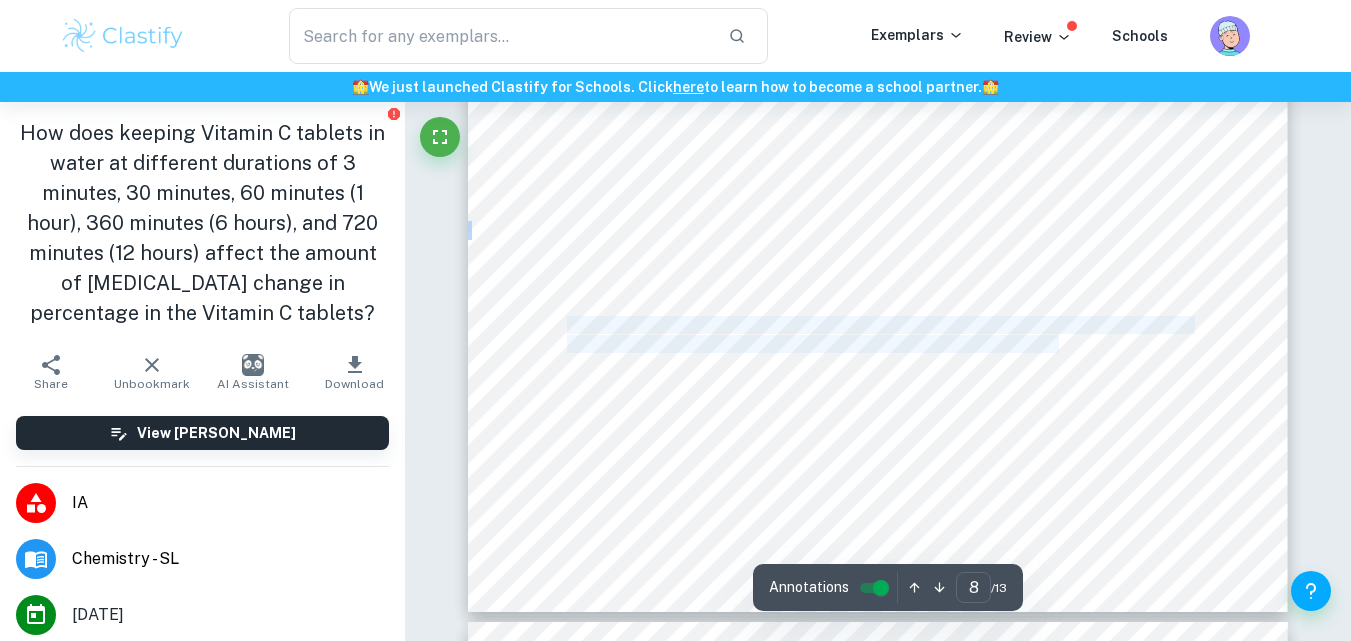 drag, startPoint x: 568, startPoint y: 322, endPoint x: 1059, endPoint y: 351, distance: 491.85568 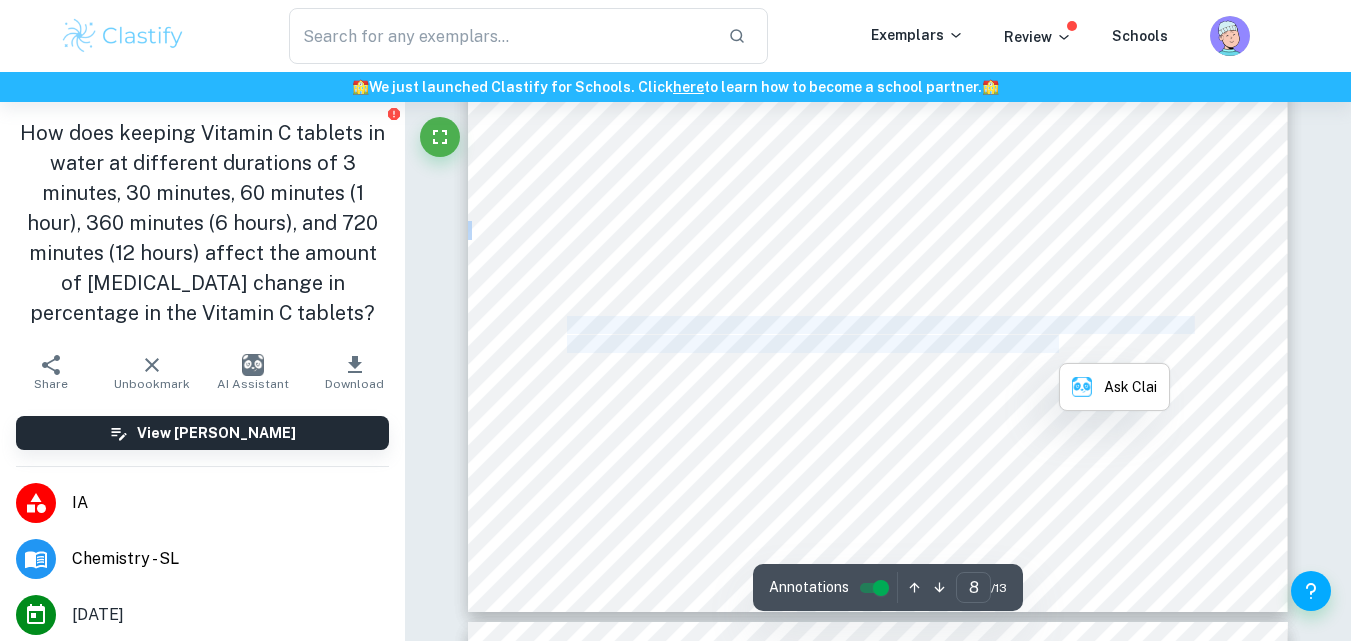 click on "together. Relative uncertainty is the ratio of absolute uncertainty of the value and the value." at bounding box center (878, 344) 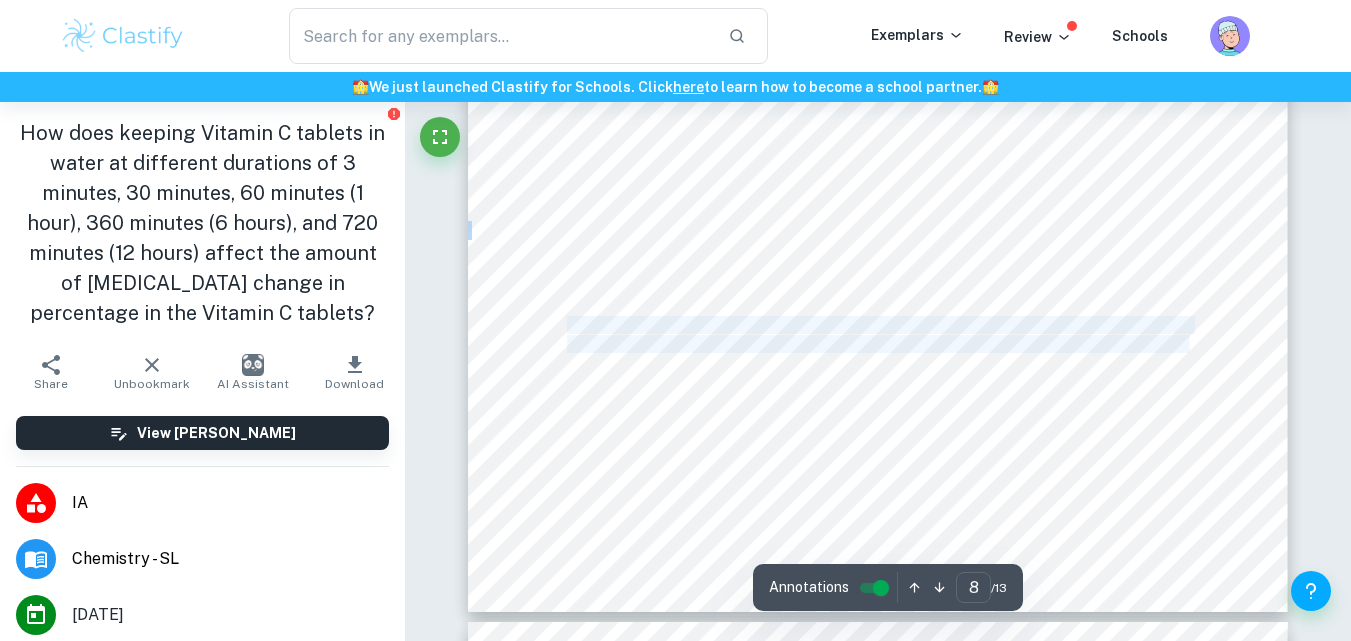 drag, startPoint x: 571, startPoint y: 328, endPoint x: 1188, endPoint y: 344, distance: 617.2074 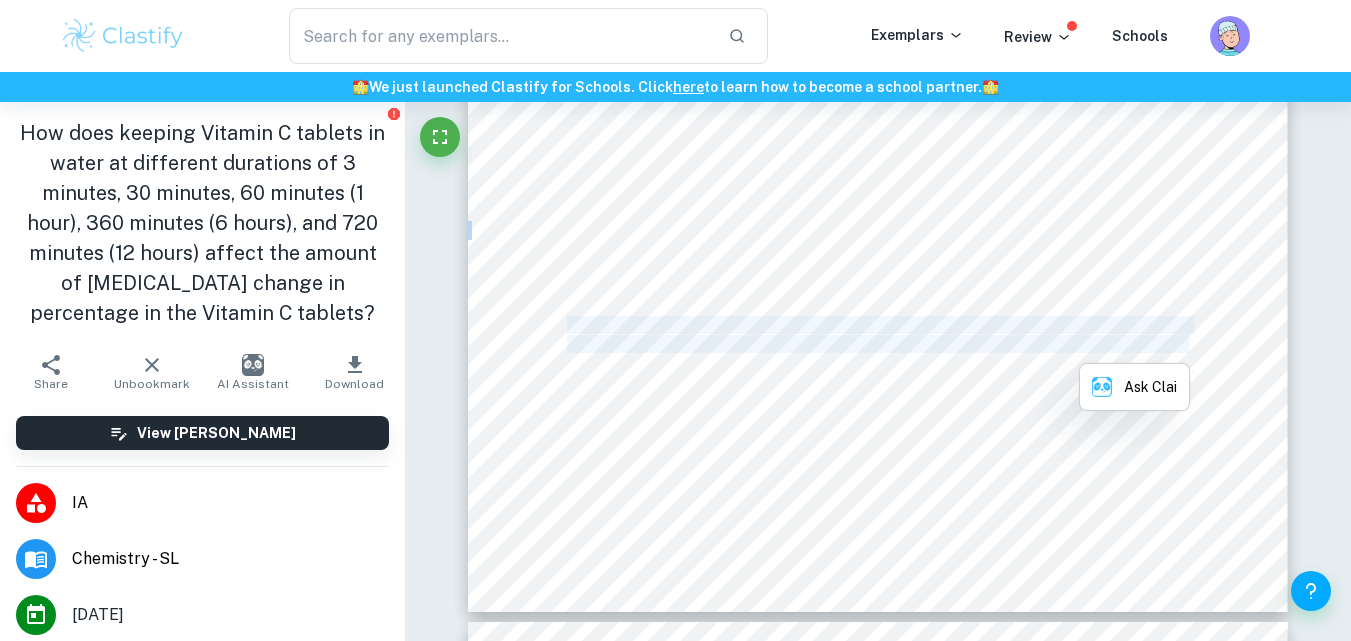copy on "The uncertainties of the prepared solutions will be calculated by adding relative uncertainties together. Relative uncertainty is the ratio of absolute uncertainty of the value and the value." 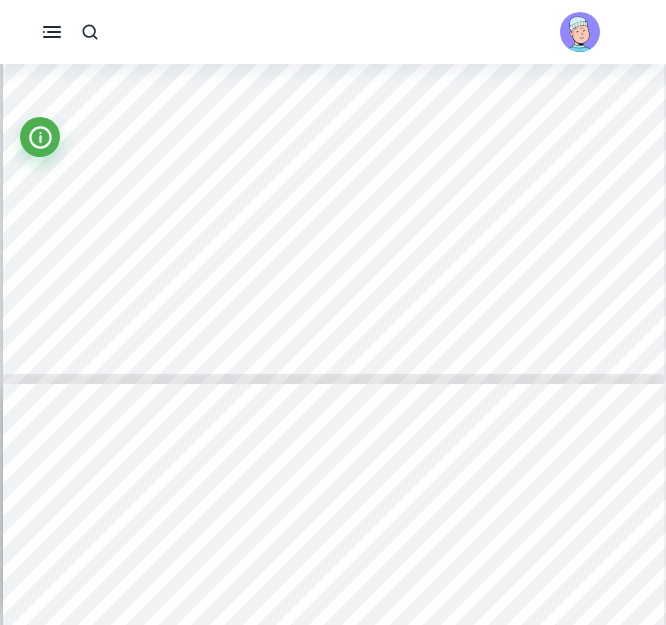 scroll, scrollTop: 7443, scrollLeft: 0, axis: vertical 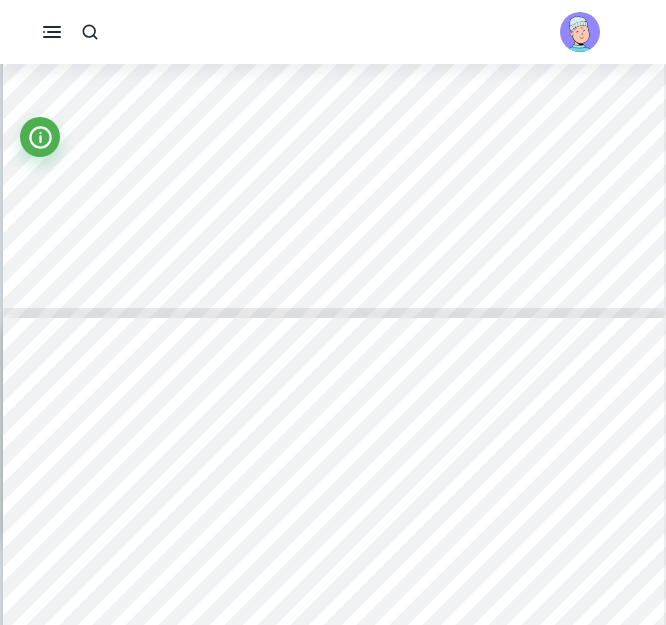 type on "9" 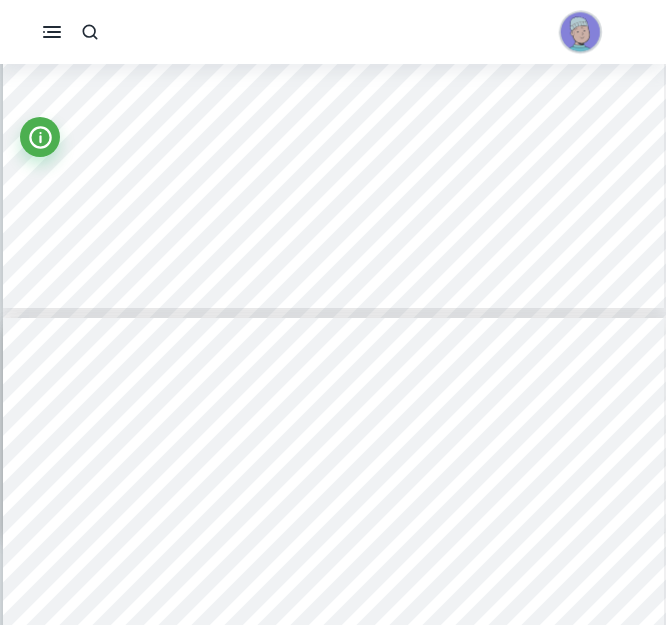click 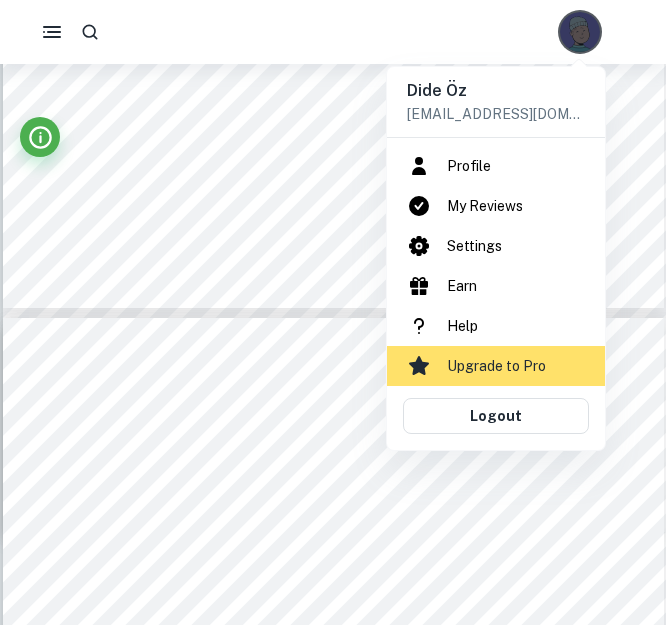 click on "Profile" at bounding box center [496, 166] 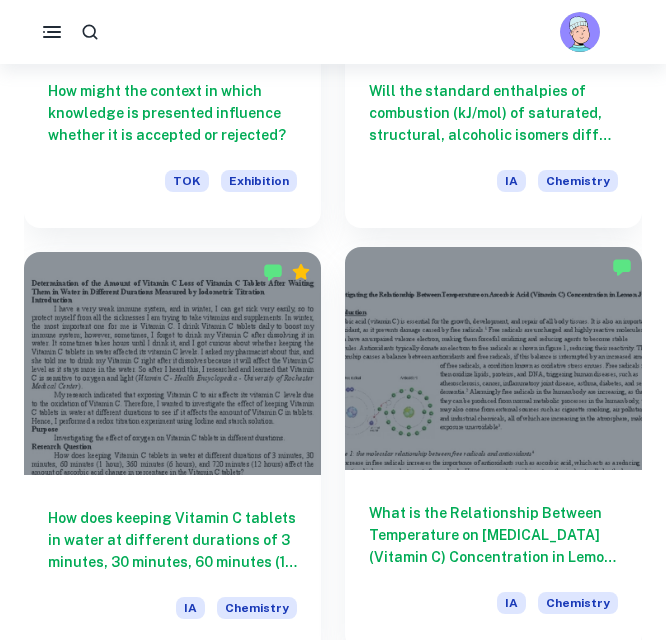 scroll, scrollTop: 800, scrollLeft: 0, axis: vertical 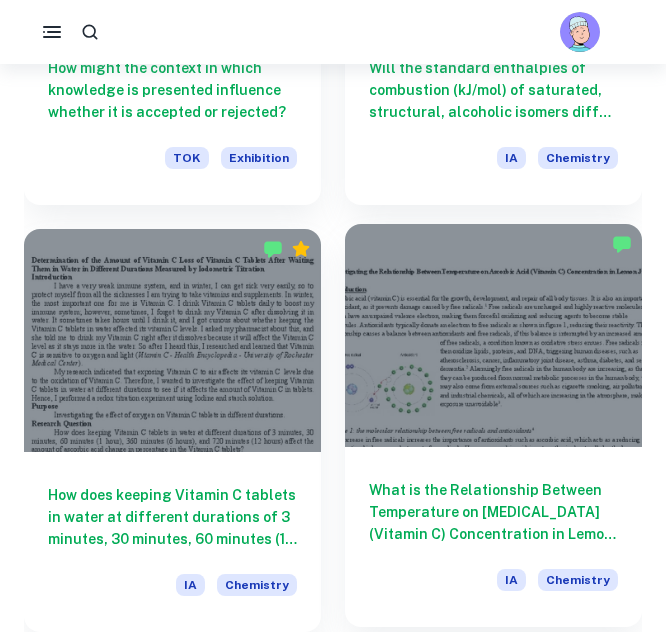 click on "What is the Relationship Between Temperature on [MEDICAL_DATA] (Vitamin C) Concentration in Lemon Juice?" at bounding box center [493, 512] 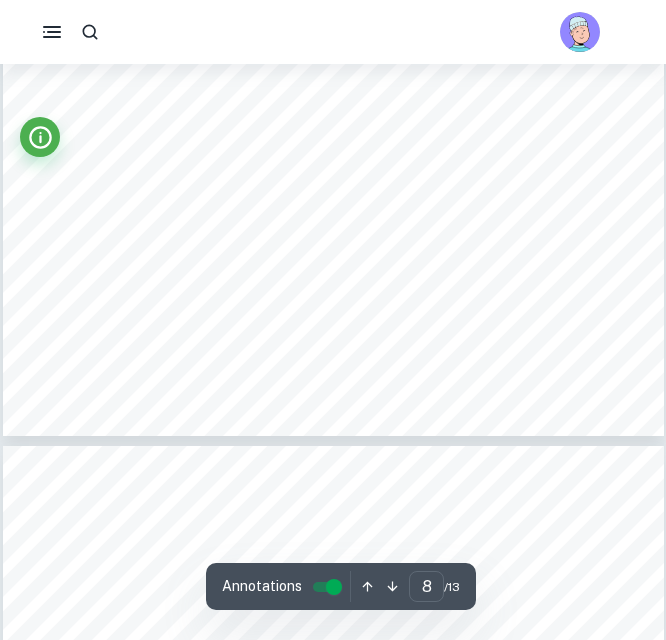 scroll, scrollTop: 6800, scrollLeft: 0, axis: vertical 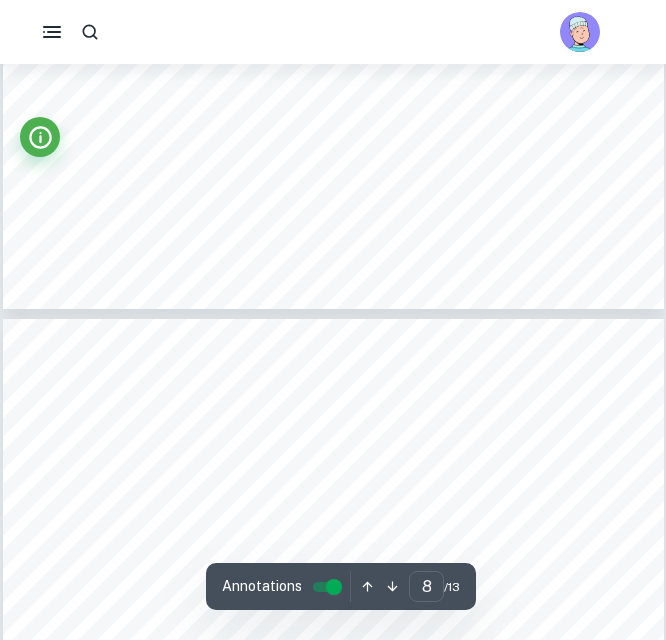 type on "9" 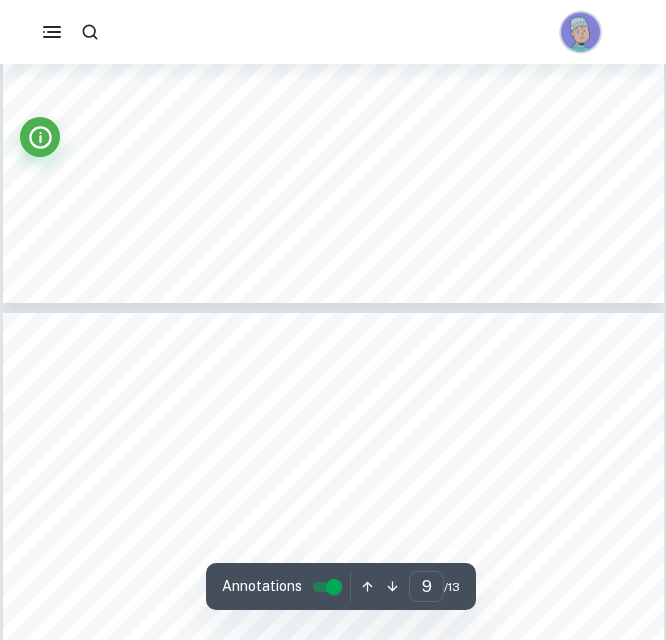 click at bounding box center (581, 44) 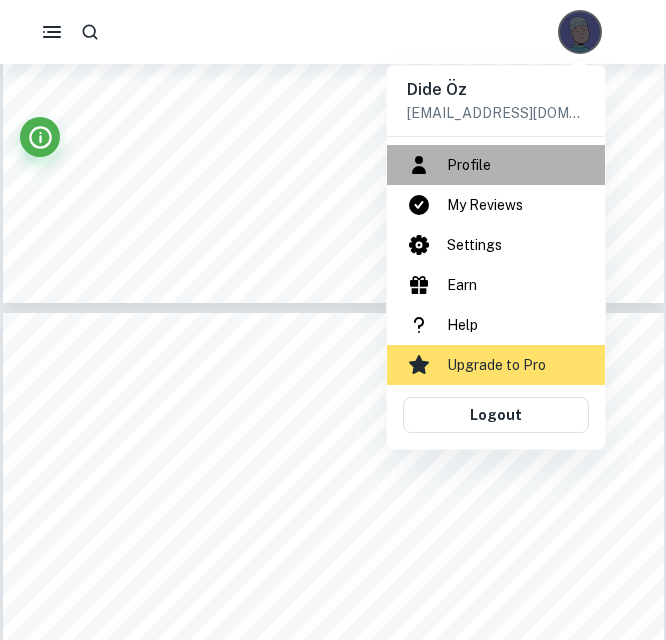 click on "Profile" at bounding box center [496, 165] 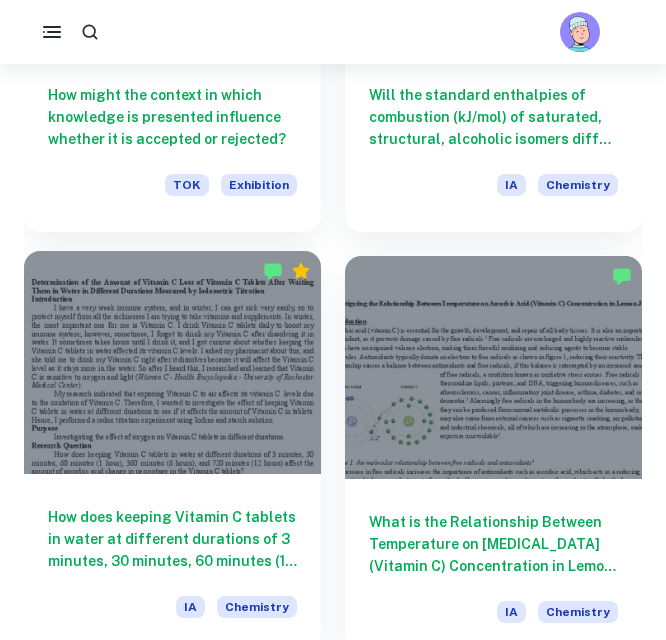 scroll, scrollTop: 800, scrollLeft: 0, axis: vertical 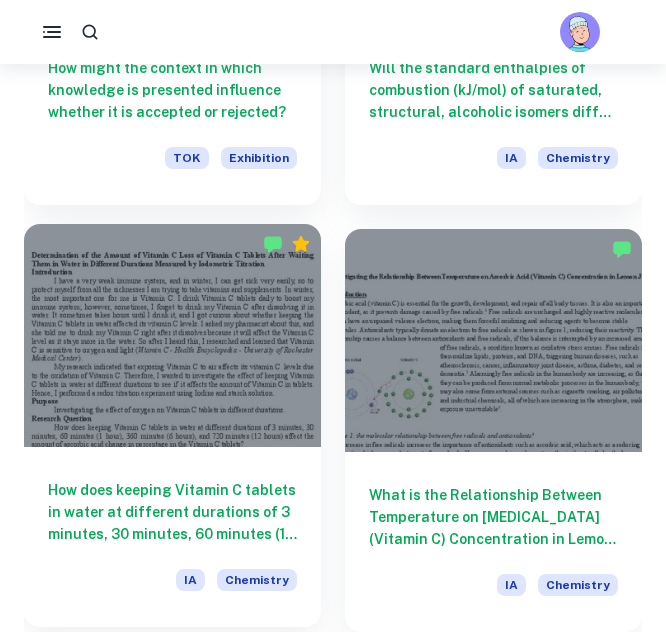 click at bounding box center [172, 335] 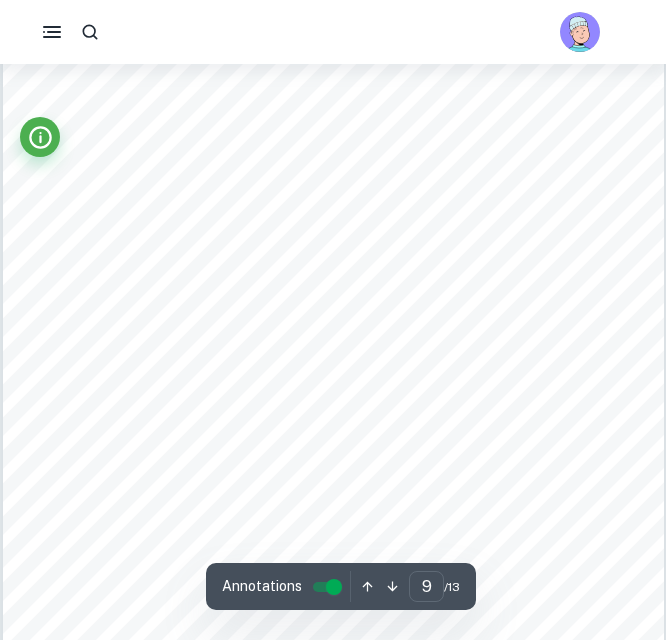 scroll, scrollTop: 7797, scrollLeft: 0, axis: vertical 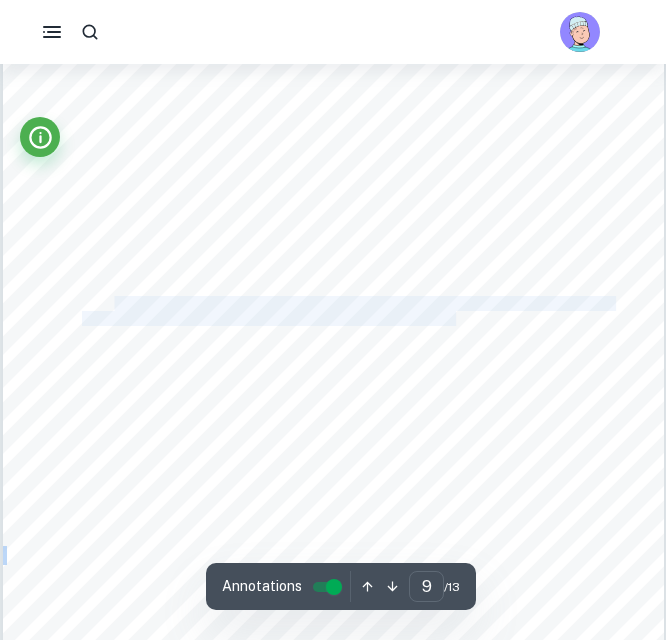 drag, startPoint x: 113, startPoint y: 298, endPoint x: 456, endPoint y: 319, distance: 343.64224 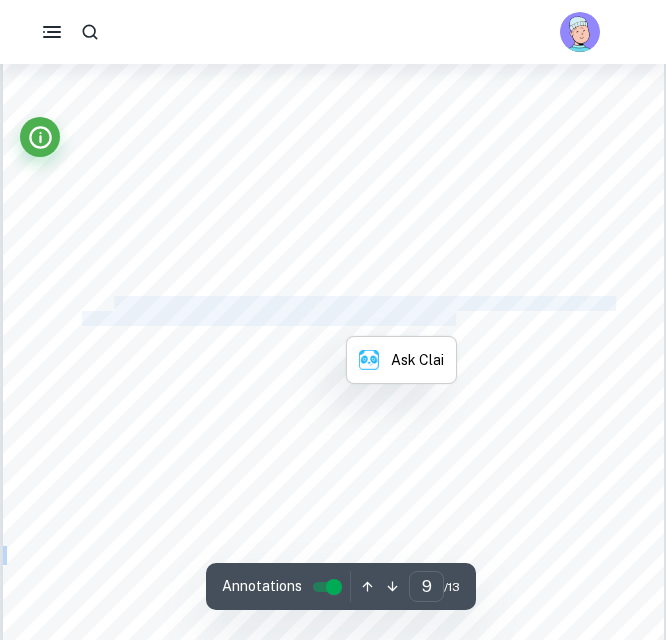 copy on "the uncertainty of the amount of Vitamin C ([MEDICAL_DATA]) loss in percentage will be calculated by following the steps of the calculations in processed data." 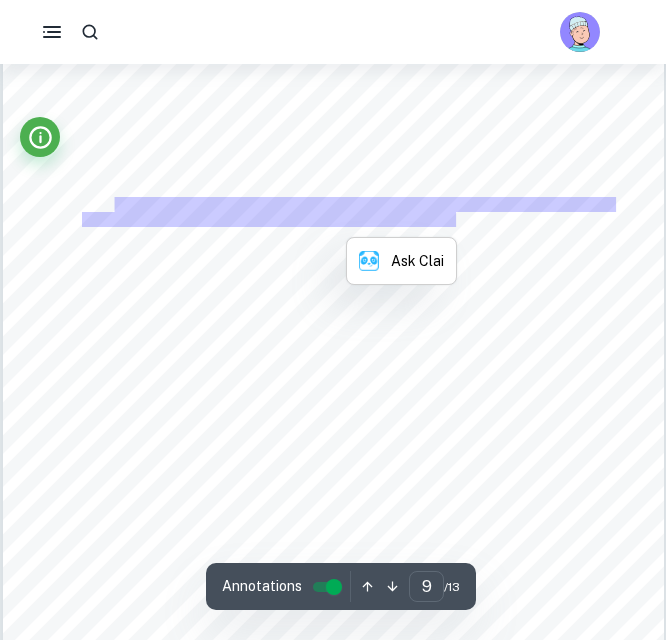 scroll, scrollTop: 7997, scrollLeft: 0, axis: vertical 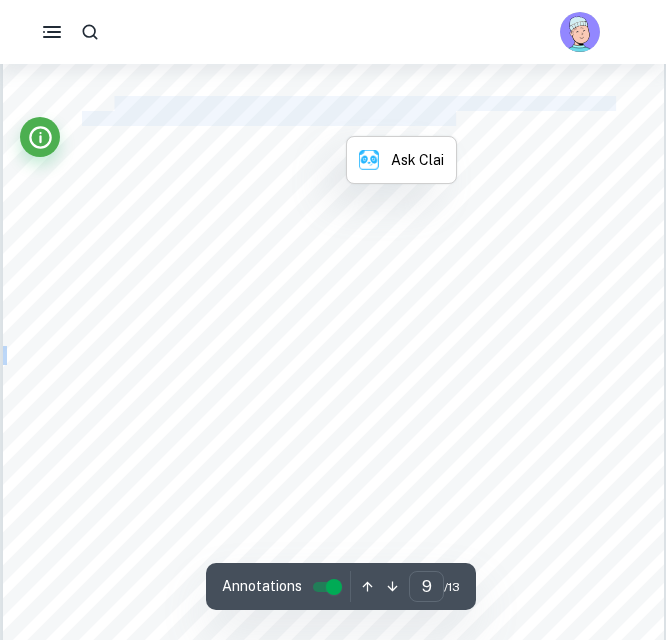 click on "concentration of the prepared 0.05 mol/L Iodine Solution (I.S.) uncertainties of the apparatus (s.u.a). ∆𝑐   𝐼. 𝑆.   = (𝑠. 𝑢. 𝑎) · 𝑐   𝐼. 𝑆. Uncertainty of the concentration of the prepared starch solution (S.I.) Uncertainty of the moles of the starch. The formula is:   𝑛 =   𝑚 𝑀 Formula for the uncertainty is: ∆𝑛 𝑠𝑡𝑎𝑟𝑐ℎ   = (   ∆𝑚 𝑠𝑡𝑎𝑟𝑐ℎ 𝑚 𝑠𝑡𝑎𝑟𝑐ℎ ) · 𝑛 𝑠𝑡𝑎𝑟𝑐ℎ Uncertainty of the weighing scale is   ±0. 01 𝑔 ∆𝑛 𝑠𝑡𝑎𝑟𝑐ℎ   = (   0.01 5.00   ) ·   0. 0146 ≈3 · 10 −5 Original formula:   𝑐 =   𝑛 𝑉 The formula for uncertainty: ∆𝑐   𝑆.𝐼.   =   ∆𝑛 𝑆.𝐼. 𝑛 𝑆.𝐼. +   ∆𝑉 𝑆.𝐼 𝑉 𝑆.𝐼.𝑙 (   )   · 𝑐   𝑆.𝐼. The uncertainty of the beaker is ±10 mL which is equal to   . ± 0. 01 [PERSON_NAME] 3 ∆𝑐   𝑆.𝐼.   =   2.9·10 −5 0.015   +   0.01 0.103 (   )   · 0. 142≈0. 0141 Table-9:   Step   Formula" at bounding box center (333, 207) 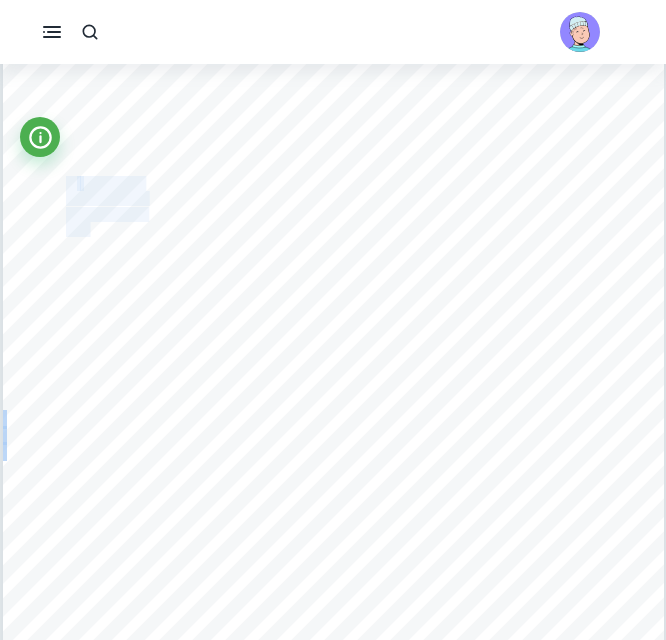 drag, startPoint x: 67, startPoint y: 186, endPoint x: 89, endPoint y: 228, distance: 47.41308 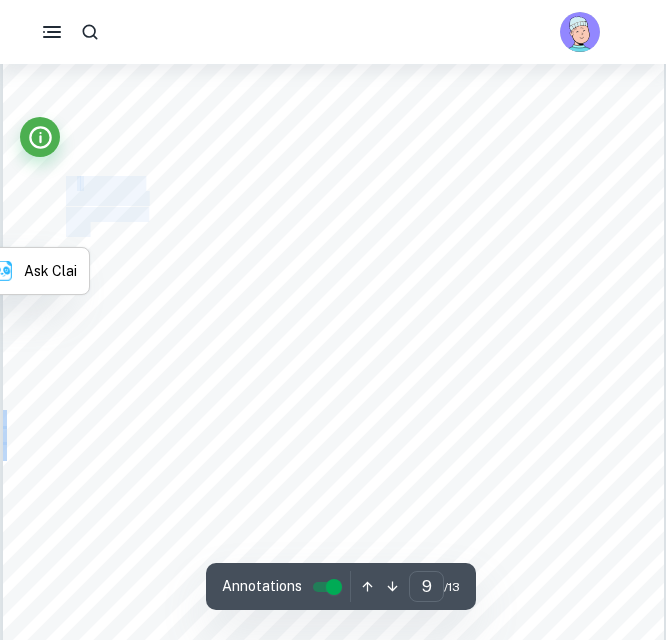 copy on "1)   Uncertainty of the moles of Iodine solution used" 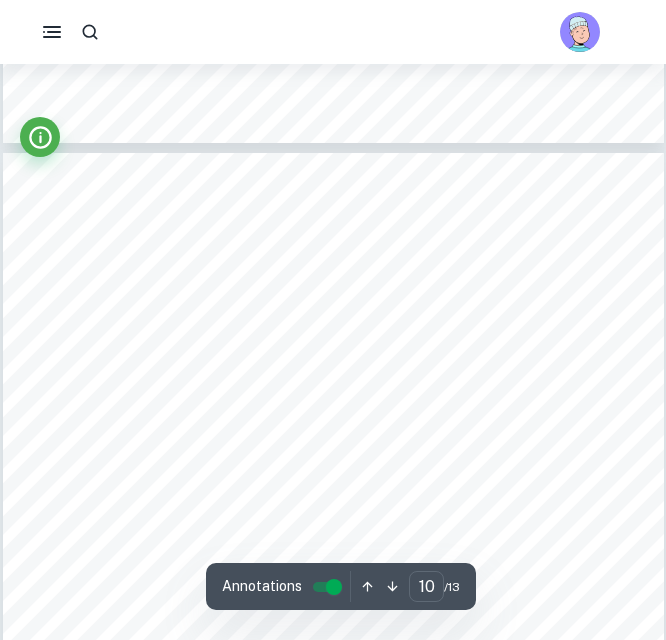 scroll, scrollTop: 8597, scrollLeft: 0, axis: vertical 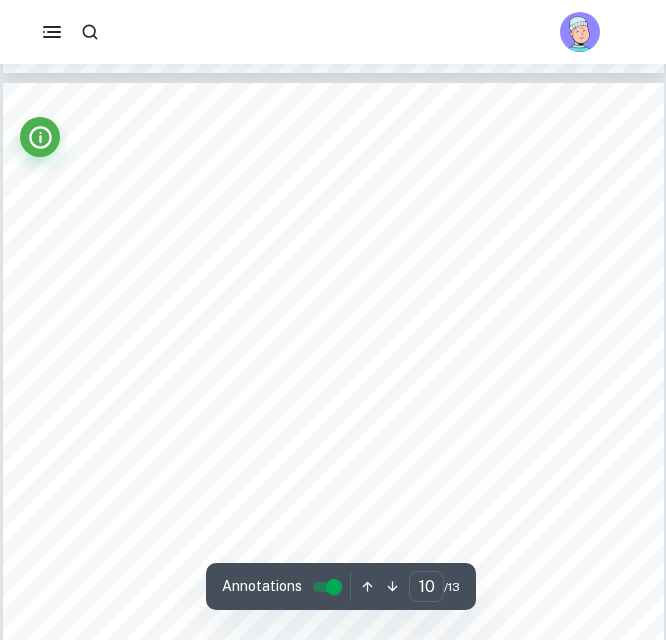 click on "Table-10:   Uncertainty of the Amount of Loss in Percentage of [MEDICAL_DATA] Duration of the sample ( ± 0.1 minute) 3   30   60   360   720 Uncertainty of the Mass of the [MEDICAL_DATA] (5 s.f.) 995. 0780 𝑚𝑔 ±   21.839 mg 676. 3008 𝑚𝑔 ±   15.093 mg 563. 5840 𝑚𝑔 ± 12.716 mg 290. 598 𝑚𝑔 ±   6.9832 mg 193. 7320 𝑚𝑔 ±   4.9490 mg Uncertainty of the Amount of Loss in Percentage of [MEDICAL_DATA](5 s.f.) ± 0. 4920% 0.010798   % ± 32. 37% 0.72236   % ± 43. 64% 0. 98463 % ± 70. 94% 1.7047   % ± 80. 63% 2.0597   % Graphs and Presentation of Results The graphs of the amount of loss in percentage and mass of [MEDICAL_DATA] are created separately due to their different ranges in google sheets. Error bars are made for each graph point using the values from the uncertainty calculations. Graph-1:   Graph of Amount of Loss in Percentage of [MEDICAL_DATA] in Vitamin C Tablets at Different Durations Graph-2:   Graph of Mass of [MEDICAL_DATA] in Vitamin C Tablets at Different Durations 10" at bounding box center [333, 550] 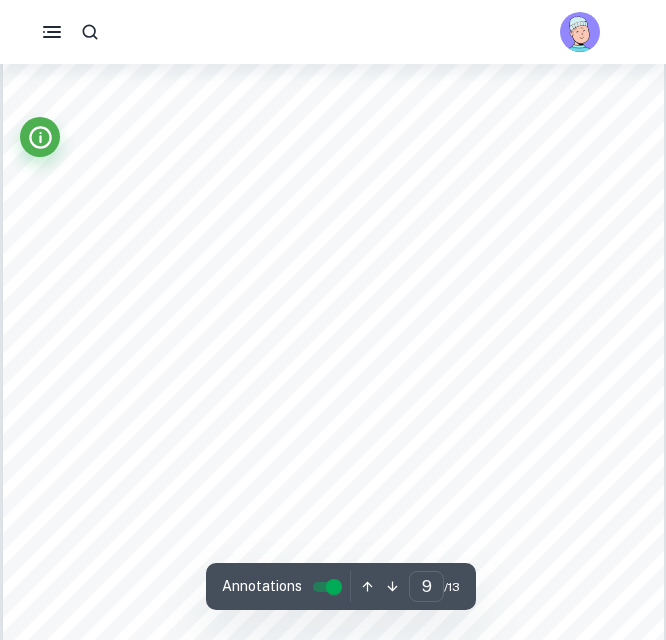 scroll, scrollTop: 7931, scrollLeft: 0, axis: vertical 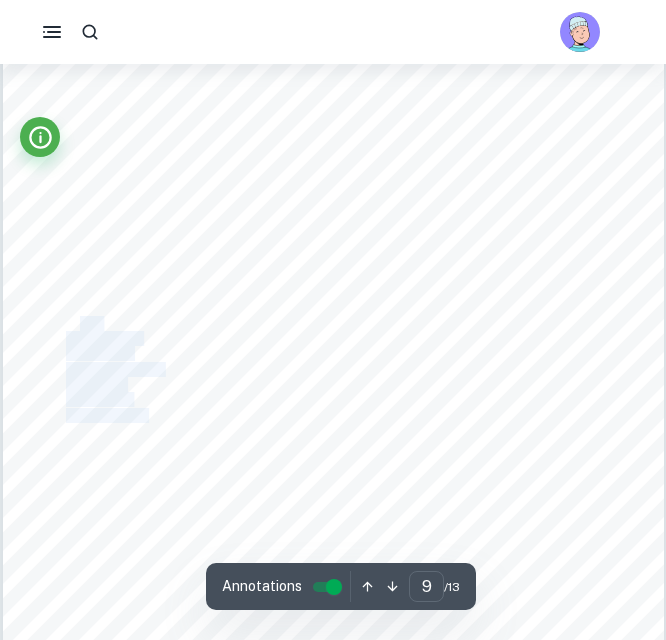 drag, startPoint x: 80, startPoint y: 325, endPoint x: 148, endPoint y: 415, distance: 112.80071 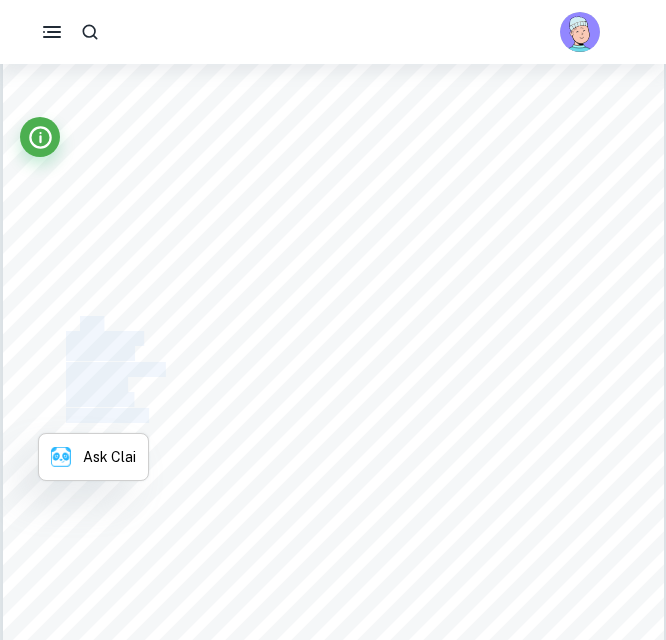 copy on "The uncertainty of the moles of [MEDICAL_DATA] (A.A.) that reacted with iodine solution." 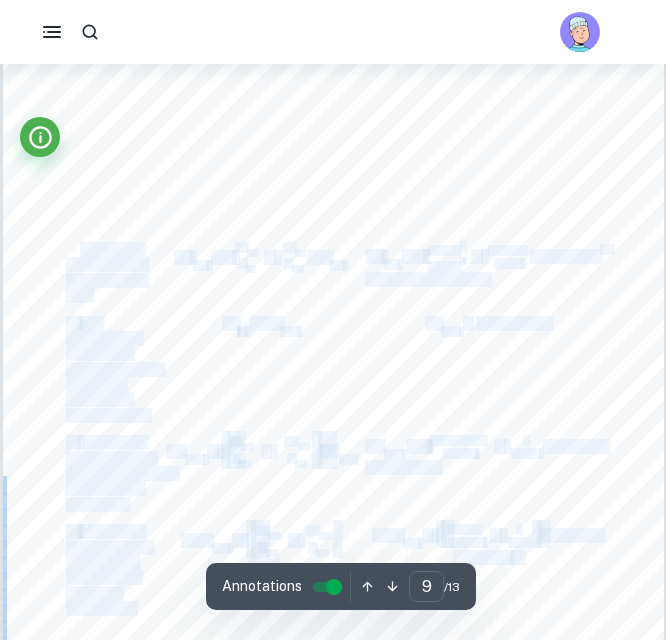 drag, startPoint x: 80, startPoint y: 244, endPoint x: 122, endPoint y: 292, distance: 63.780876 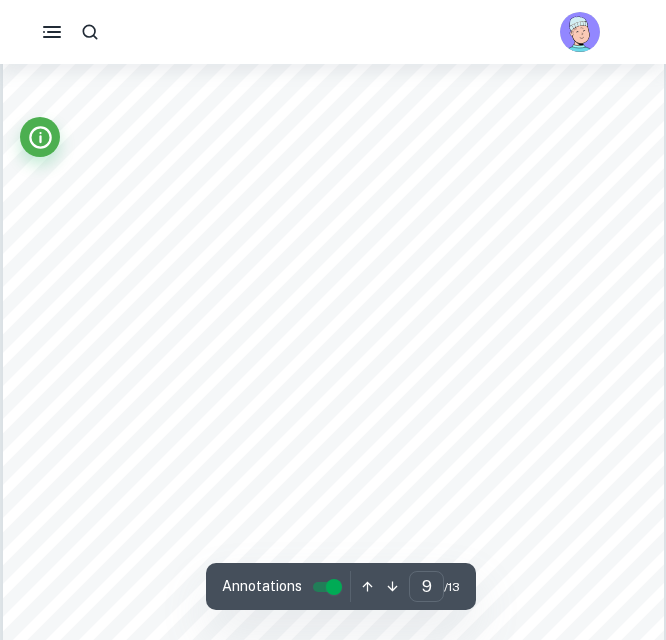 click on "Uncertainty" at bounding box center [111, 249] 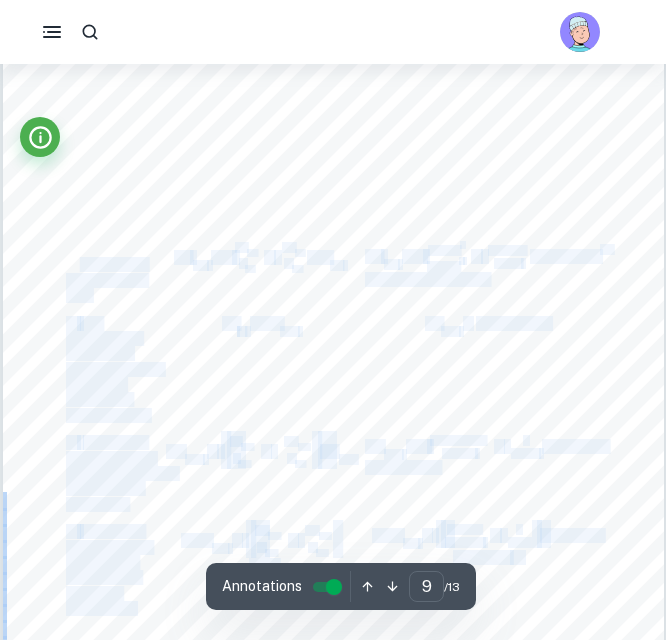 drag, startPoint x: 64, startPoint y: 246, endPoint x: 78, endPoint y: 263, distance: 22.022715 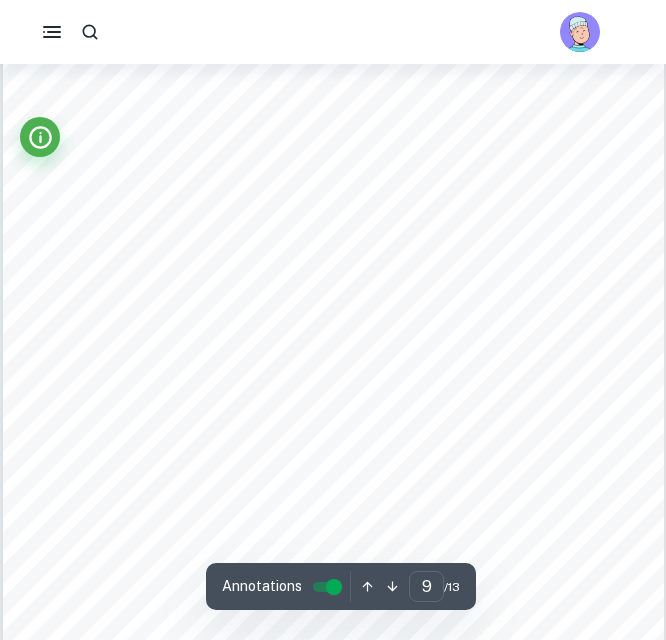 click on "1)" at bounding box center [71, 249] 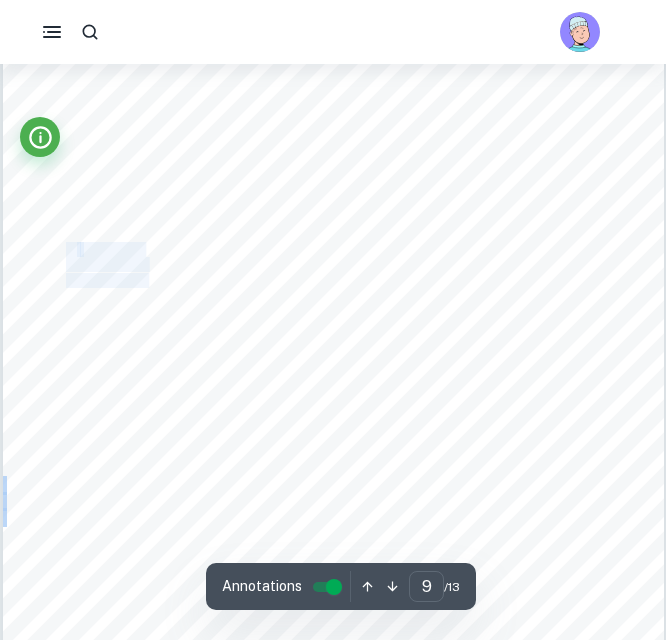 drag, startPoint x: 67, startPoint y: 250, endPoint x: 89, endPoint y: 300, distance: 54.626 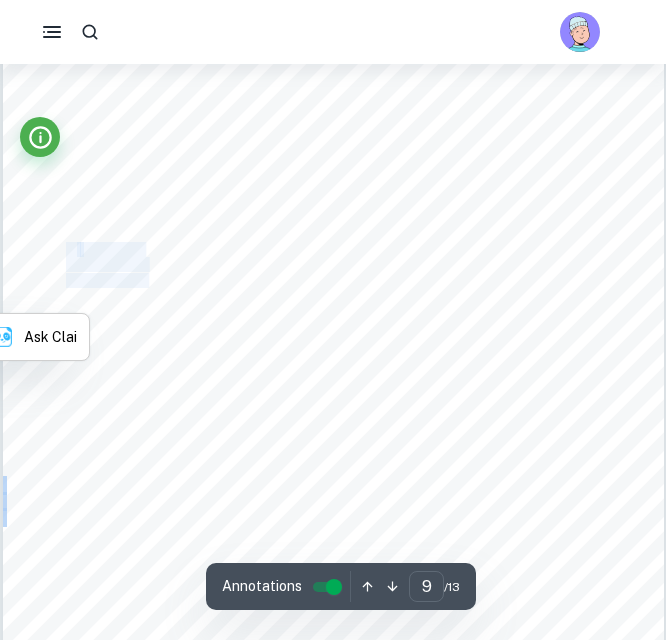 copy on "1)   Uncertainty of the moles of Iodine solution" 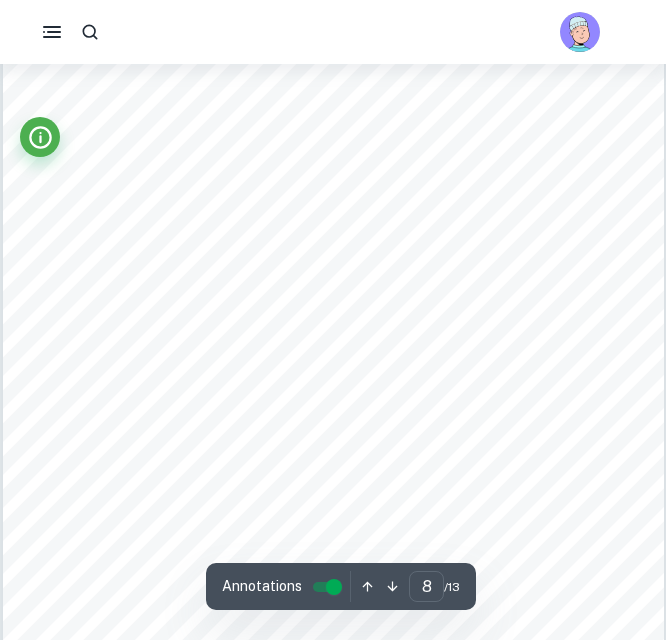 scroll, scrollTop: 6931, scrollLeft: 0, axis: vertical 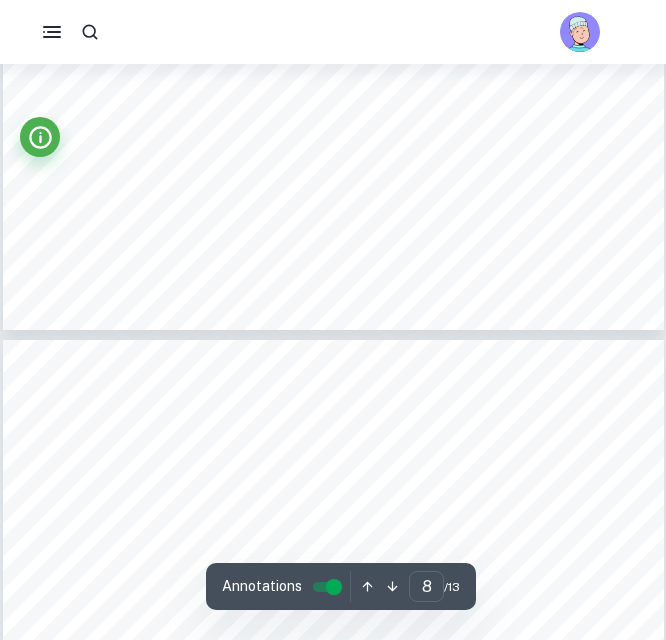 type on "9" 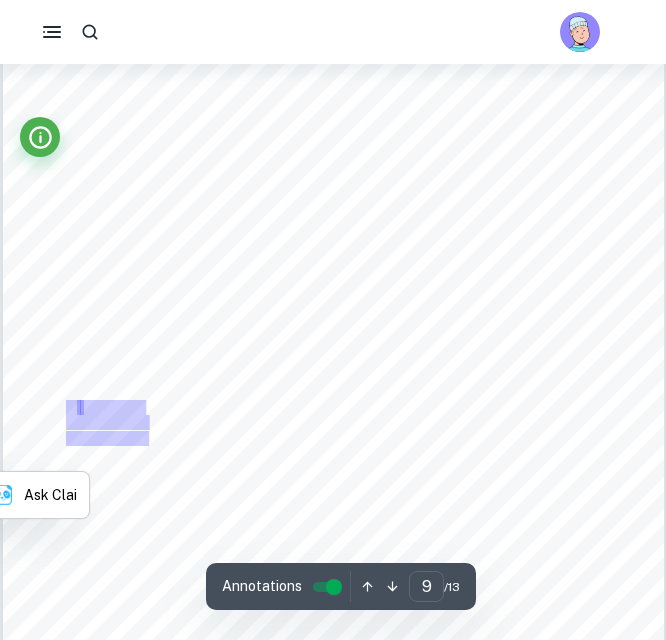 scroll, scrollTop: 7797, scrollLeft: 0, axis: vertical 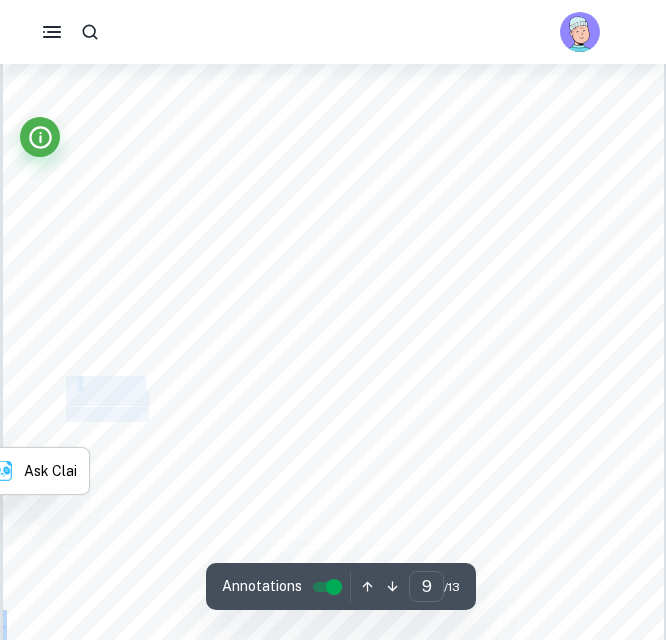 click on "concentration of the prepared 0.05 mol/L Iodine Solution (I.S.) uncertainties of the apparatus (s.u.a). ∆𝑐   𝐼. 𝑆.   = (𝑠. 𝑢. 𝑎) · 𝑐   𝐼. 𝑆. Uncertainty of the concentration of the prepared starch solution (S.I.) Uncertainty of the moles of the starch. The formula is:   𝑛 =   𝑚 𝑀 Formula for the uncertainty is: ∆𝑛 𝑠𝑡𝑎𝑟𝑐ℎ   = (   ∆𝑚 𝑠𝑡𝑎𝑟𝑐ℎ 𝑚 𝑠𝑡𝑎𝑟𝑐ℎ ) · 𝑛 𝑠𝑡𝑎𝑟𝑐ℎ Uncertainty of the weighing scale is   ±0. 01 𝑔 ∆𝑛 𝑠𝑡𝑎𝑟𝑐ℎ   = (   0.01 5.00   ) ·   0. 0146 ≈3 · 10 −5 Original formula:   𝑐 =   𝑛 𝑉 The formula for uncertainty: ∆𝑐   𝑆.𝐼.   =   ∆𝑛 𝑆.𝐼. 𝑛 𝑆.𝐼. +   ∆𝑉 𝑆.𝐼 𝑉 𝑆.𝐼.𝑙 (   )   · 𝑐   𝑆.𝐼. The uncertainty of the beaker is ±10 mL which is equal to   . ± 0. 01 [PERSON_NAME] 3 ∆𝑐   𝑆.𝐼.   =   2.9·10 −5 0.015   +   0.01 0.103 (   )   · 0. 142≈0. 0141 Table-9:   Step   Formula" at bounding box center [333, 407] 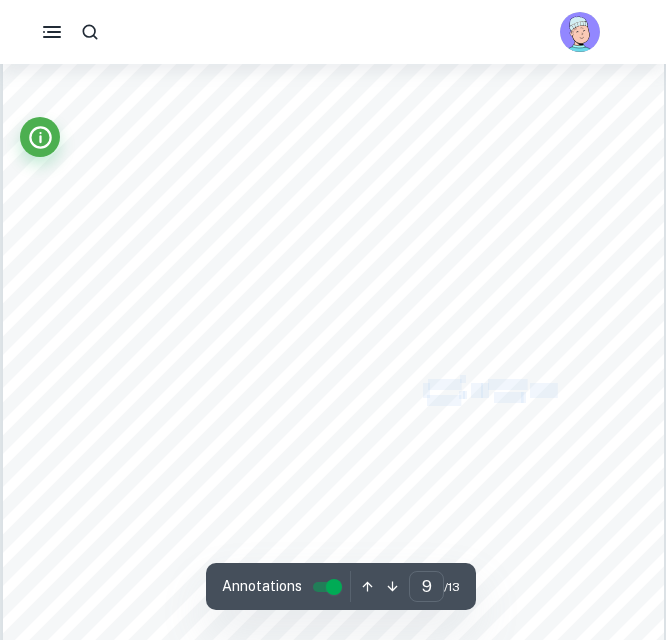 drag, startPoint x: 420, startPoint y: 396, endPoint x: 557, endPoint y: 396, distance: 137 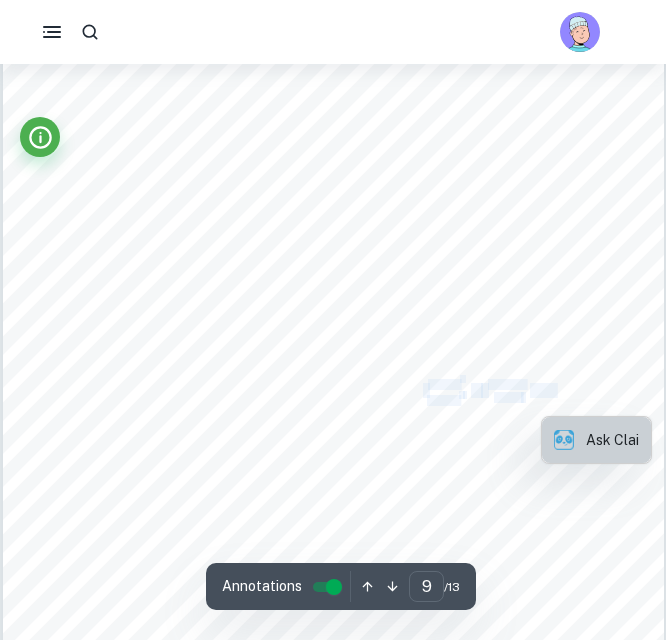 click on "Ask Clai" at bounding box center (596, 440) 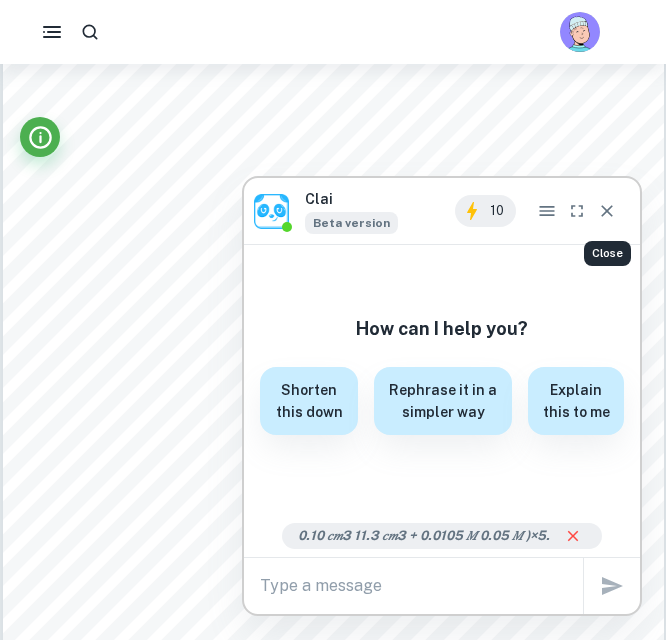 click at bounding box center [607, 211] 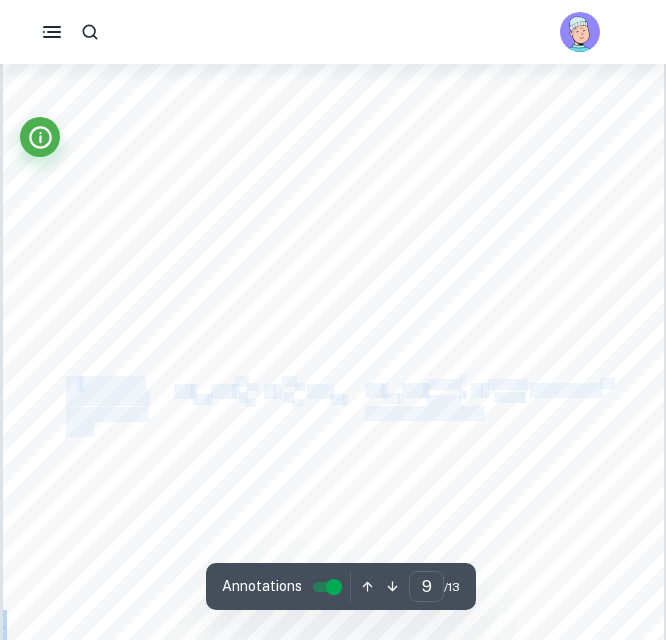 drag, startPoint x: 67, startPoint y: 380, endPoint x: 486, endPoint y: 412, distance: 420.22018 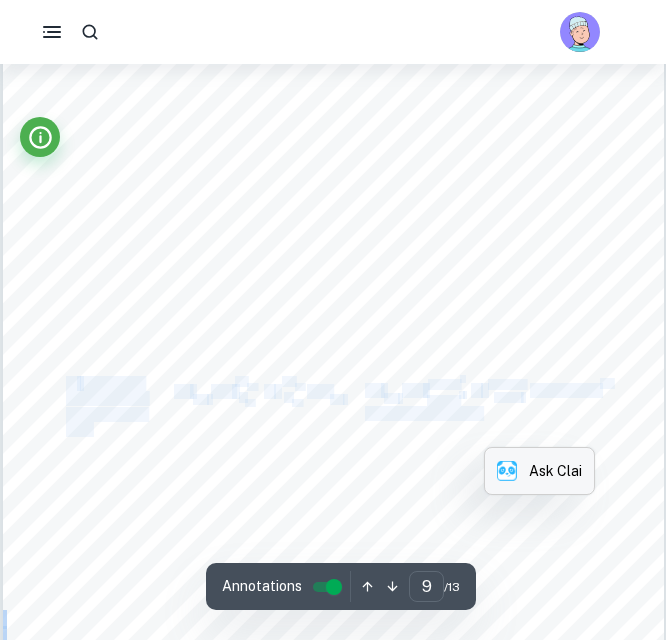 click at bounding box center [507, 471] 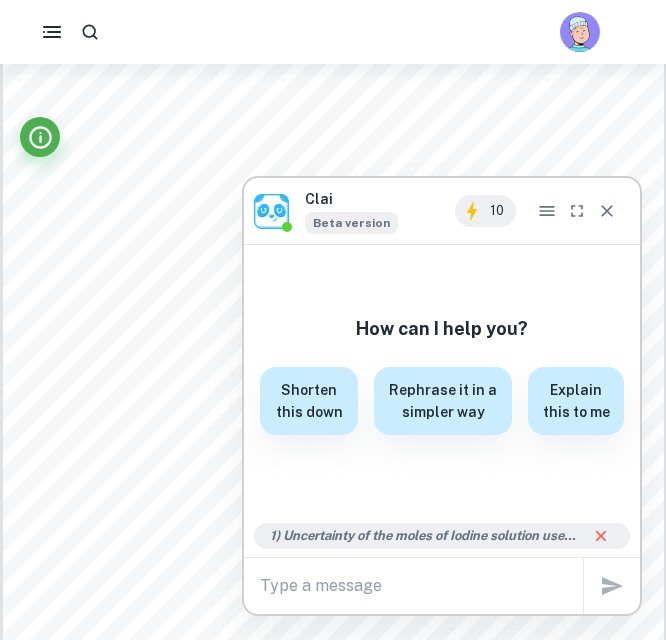 click on "x" at bounding box center [421, 586] 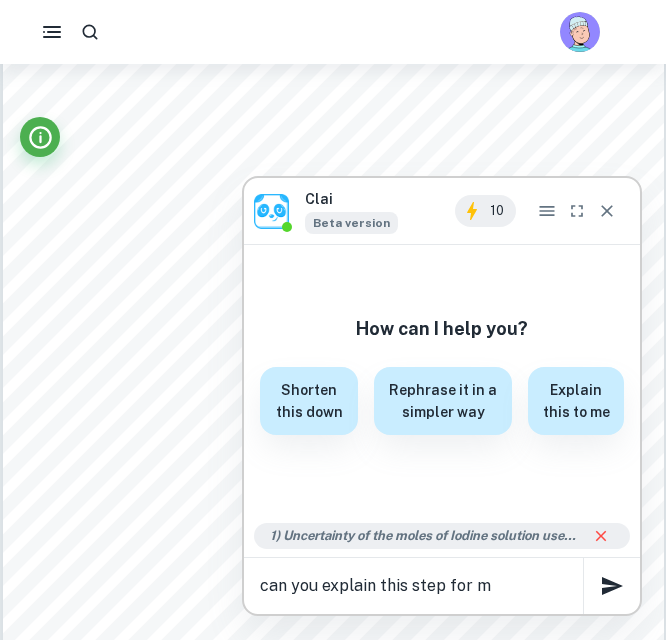 type on "can you explain this step for me" 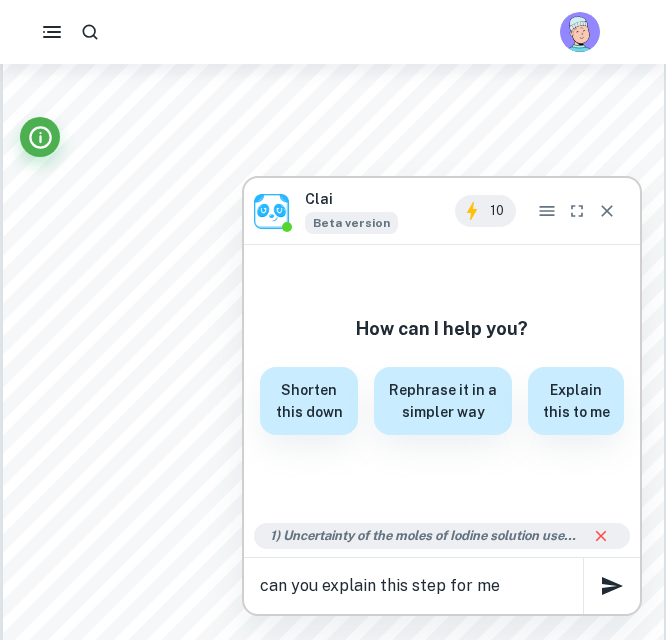 type 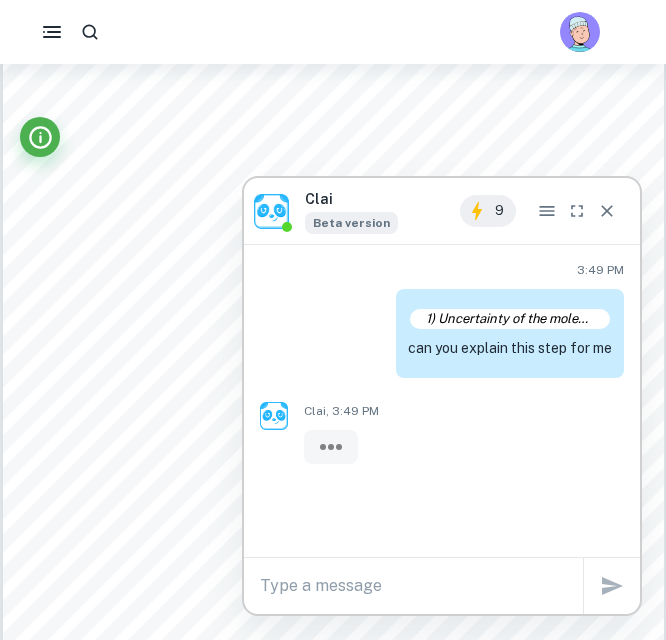 scroll, scrollTop: 0, scrollLeft: 0, axis: both 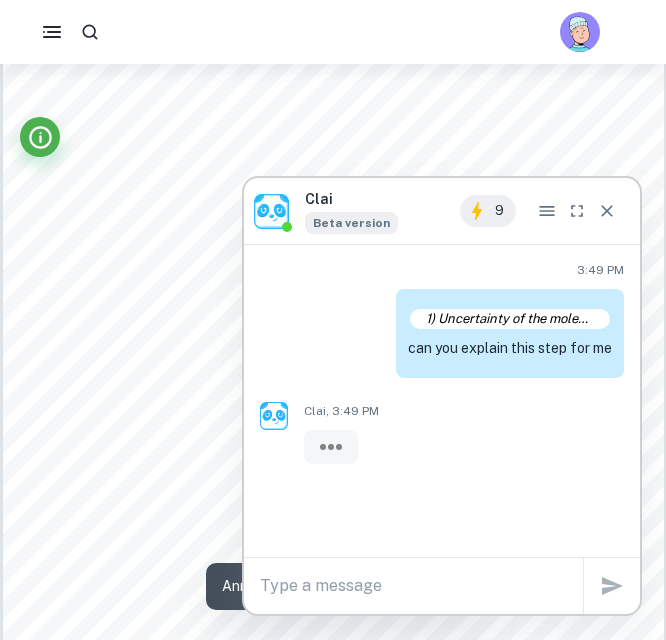 drag, startPoint x: 453, startPoint y: 201, endPoint x: 249, endPoint y: 181, distance: 204.97804 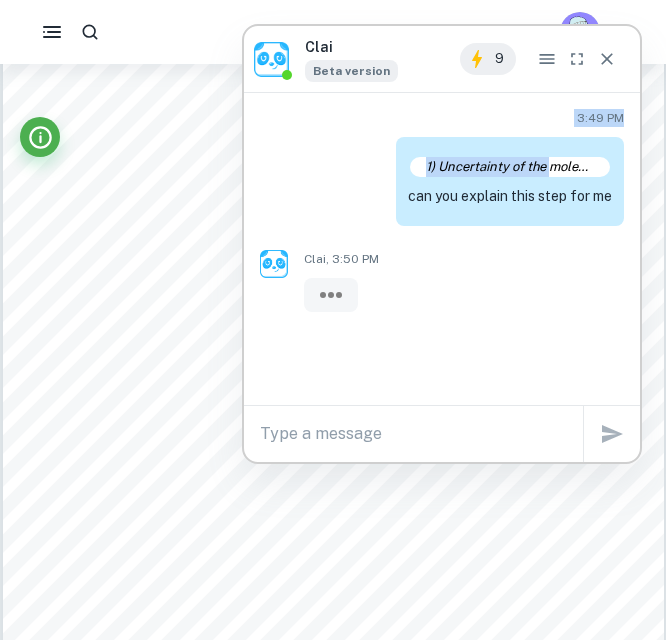 click on "Clai Beta version 9" at bounding box center [442, 59] 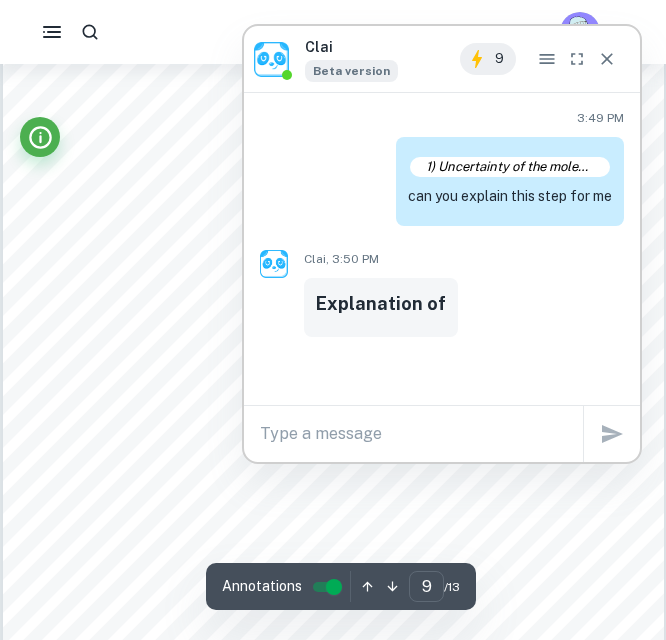 scroll, scrollTop: 7664, scrollLeft: 0, axis: vertical 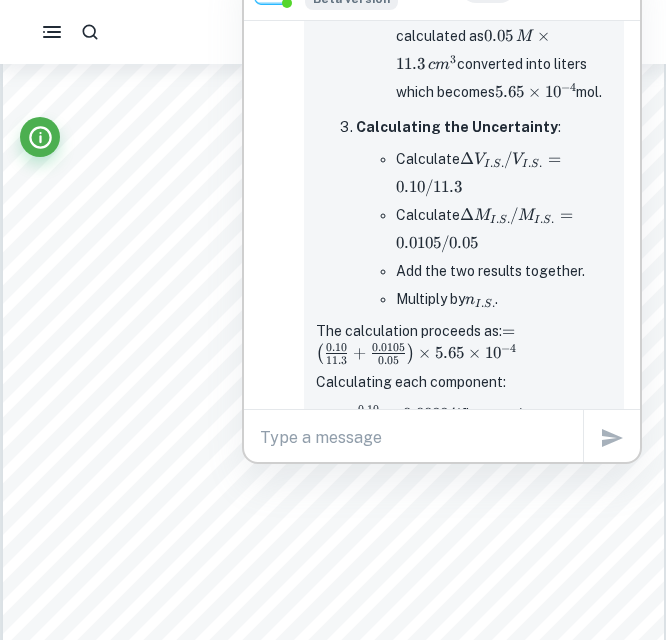 click on "Ask Clai Annotations 7 ​ / 13 Determination of the Amount of Vitamin C Loss of Vitamin C Tablets After Waiting Them in Water in Different Durations Measured by Iodometric Titration Introduction I have a very weak immune system, and in winter, I can get sick very easily, so to protect myself from all the sicknesses I am trying to take vitamins and supplements. In winter, the most important one for me is Vitamin C. I drink Vitamin C tablets daily to boost my immune system; however, sometimes, I forget to drink my Vitamin C after dissolving it in water. It sometimes takes hours until I drink it, and I got curious about whether keeping the Vitamin C tablets in water affected its vitamin C levels. I asked my pharmacist about this, and she told me to drink my Vitamin C right after it dissolves because it will affect the [MEDICAL_DATA] as it stays more in the water. So after I heard this, I researched and learned that Vitamin C is sensitive to oxygen and light ( Medical Center ). Purpose Research Question ( ;" at bounding box center (333, 466) 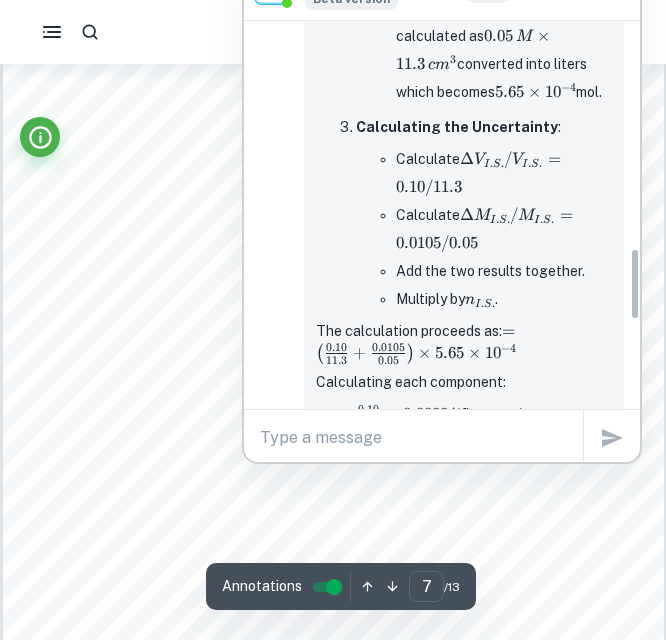 click on "Calculate  Δ V I . S . / V I . S . = 0.10 / 11.3 \Delta V_{I.S.}/V_{I.S.} = 0.10/11.3 Δ V I . S . ​ / V I . S . ​ = 0.10/11.3
Calculate  Δ M I . S . / M I . S . = 0.0105 / 0.05 \Delta M_{I.S.}/M_{I.S.} = 0.0105/0.05 Δ M I . S . ​ / M I . S . ​ = 0.0105/0.05
Add the two results together.
Multiply by  n I . S . n_{I.S.} n I . S . ​ ." at bounding box center [484, 229] 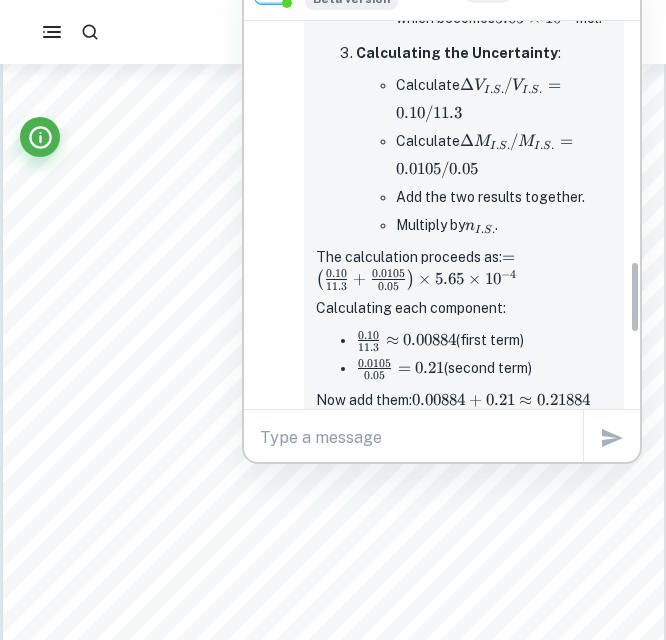 scroll, scrollTop: 1276, scrollLeft: 0, axis: vertical 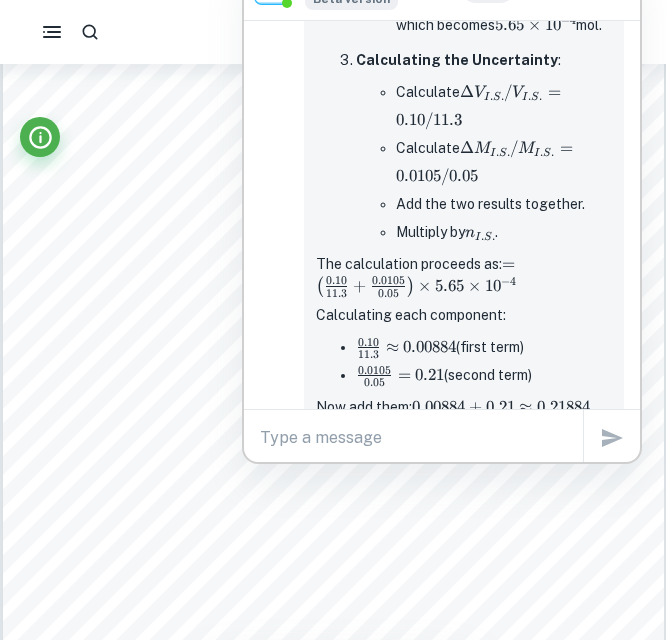 drag, startPoint x: 454, startPoint y: 61, endPoint x: 438, endPoint y: 134, distance: 74.73286 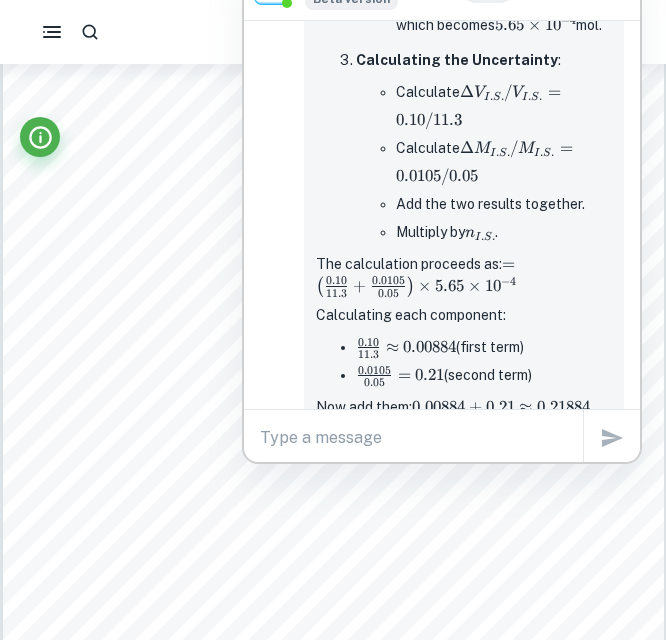 click on "3:49 PM 1) Uncertainty
of the moles of
Iodine solution
used
∆𝑛 𝐼. 𝑆. = ( ∆𝑉𝐼. 𝑆.
𝑉𝐼.𝑆.
+ ∆𝑀𝐼.𝑆.
𝑀𝐼. 𝑆.
)×𝑛𝐼.𝑆. ∆𝑛 𝐼. 𝑆. = ( 0.10 𝑐𝑚3
11.3 𝑐𝑚3 + 0.0105 𝑀
0.05 𝑀 )×5. 65 · 10−4
= 0.000124 mol (3 s.f. can you explain this step for me Clai,   3:50 PM  0.10 𝑐𝑚3
11.3 𝑐𝑚3 + 0.0105 𝑀
0.05 𝑀 )×5.  Explanation of Uncertainty Calculation for Iodine Solution
This step is calculating the uncertainty in the moles of iodine solution (I.S.) used in the experiment. The formula provided incorporates elements of uncertainty in both volume ( V I . S . V_{I.S.} V I . S . ​ ) and molarity ( M I . S . M_{I.S.} M I . S . ​ ). Let’s break it down:
Formula Breakdown :
Δ n I . S . = ( Δ V I . S . V I . S . + Δ M I . S . M I . S . ) × n I . S . \Delta n_{I.S.} = \left(\frac{\Delta V_{I.S.}}{V_{I.S.}} + \frac{\Delta M_{I.S.}}{M_{I.S.}}\right) \times n_{I.S.} Δ n I . S . ​ = ( V I . S . ​ Δ V I . S" at bounding box center (442, -237) 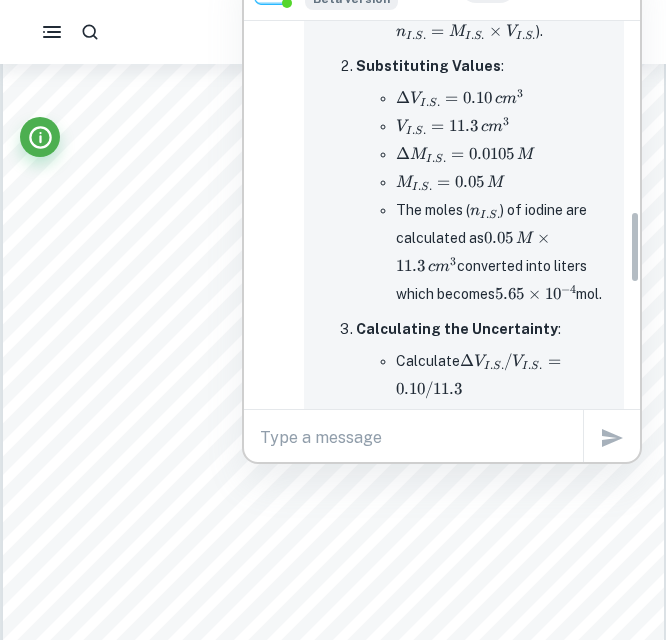scroll, scrollTop: 1009, scrollLeft: 0, axis: vertical 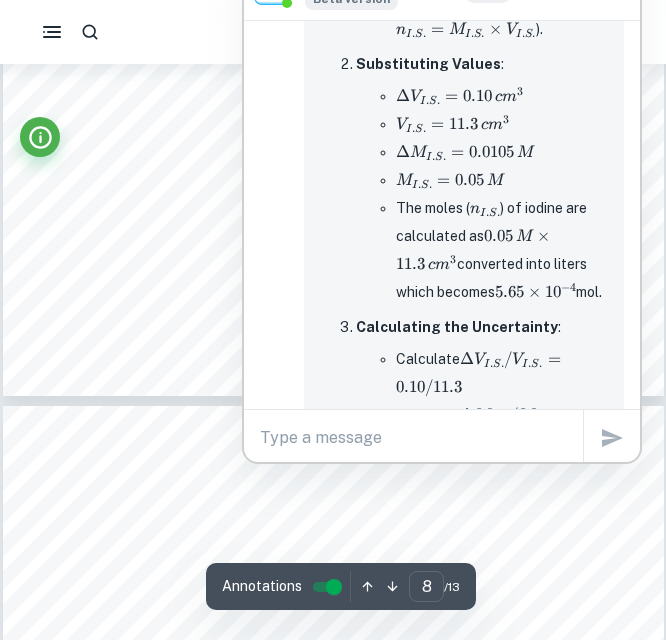 type on "9" 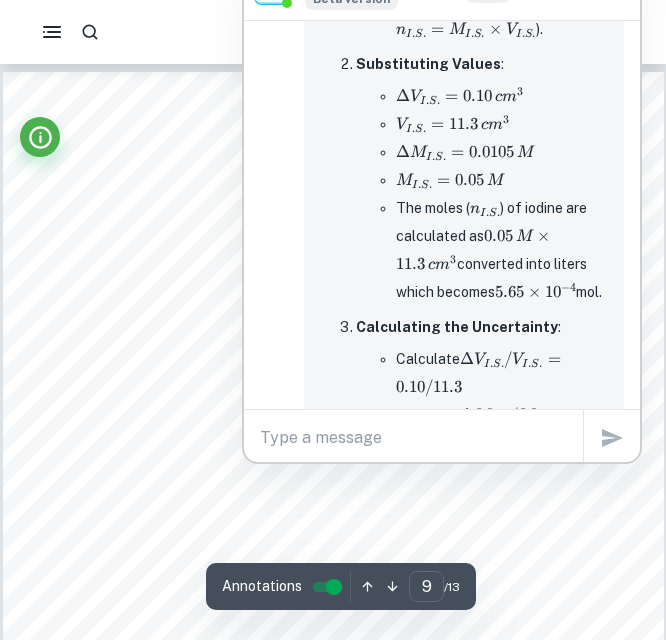 scroll, scrollTop: 7664, scrollLeft: 0, axis: vertical 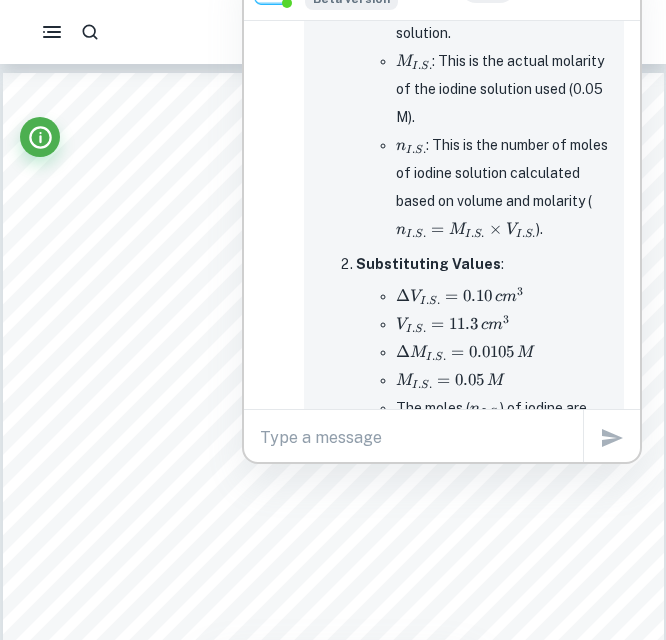 click at bounding box center (421, 437) 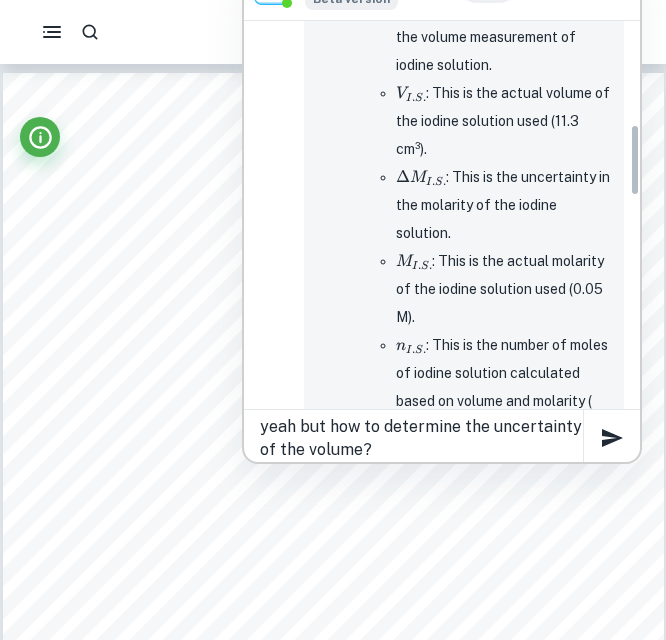 scroll, scrollTop: 543, scrollLeft: 0, axis: vertical 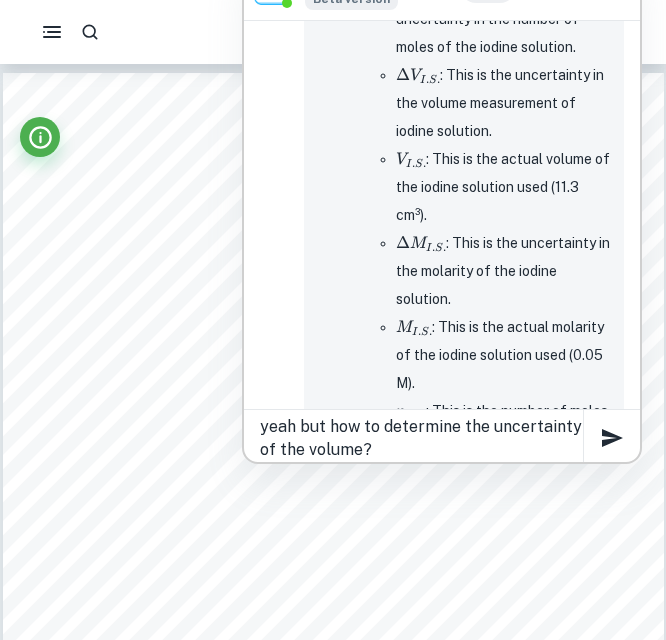 type on "yeah but how to determine the uncertainty of the volume?" 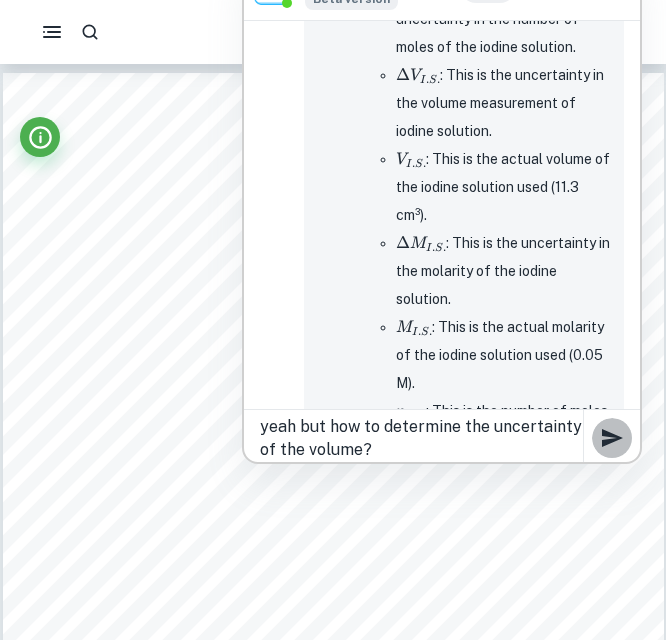 click 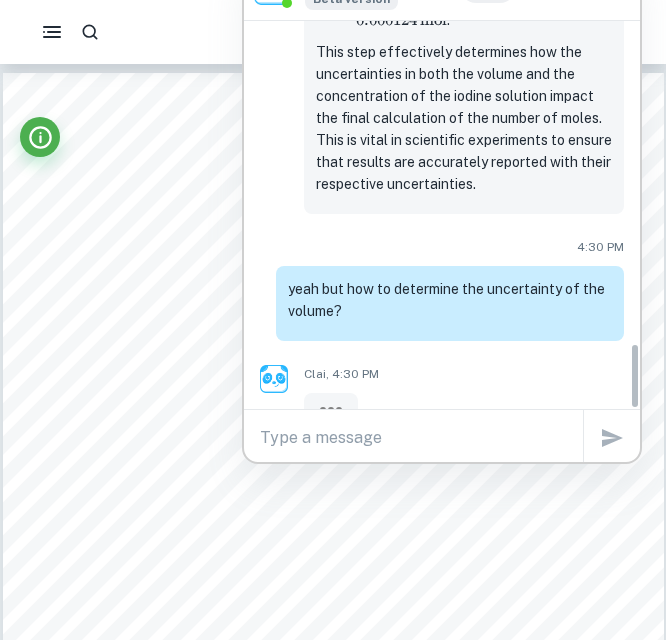 scroll, scrollTop: 1889, scrollLeft: 0, axis: vertical 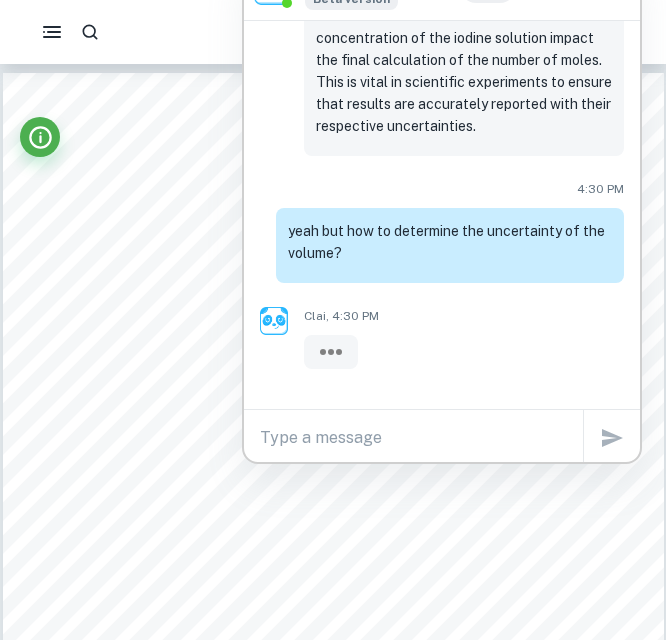 drag, startPoint x: 448, startPoint y: 16, endPoint x: 505, endPoint y: 7, distance: 57.706154 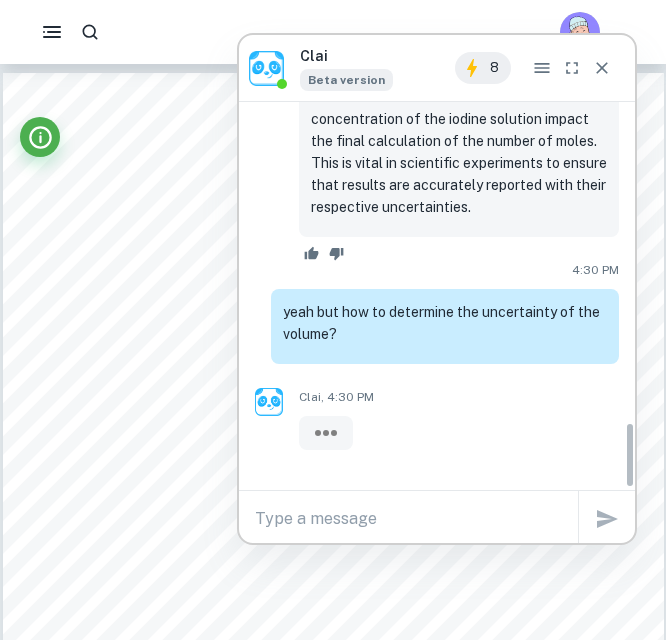 scroll, scrollTop: 1889, scrollLeft: 0, axis: vertical 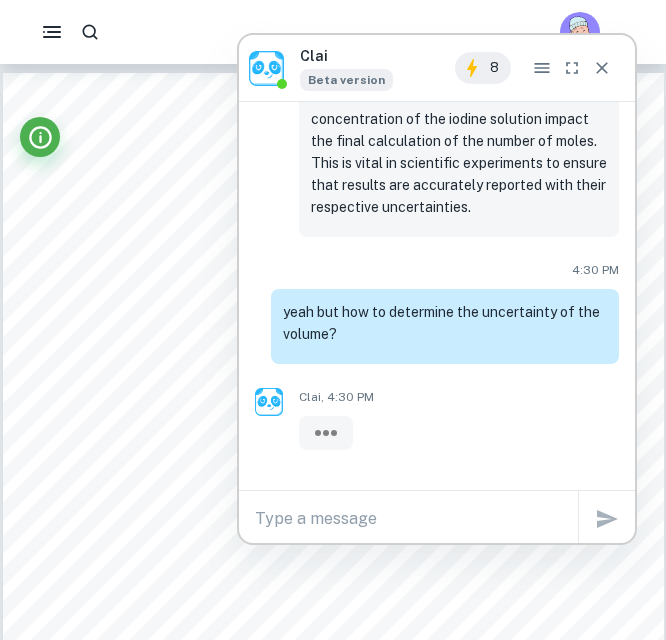 drag, startPoint x: 418, startPoint y: 52, endPoint x: 679, endPoint y: 119, distance: 269.46243 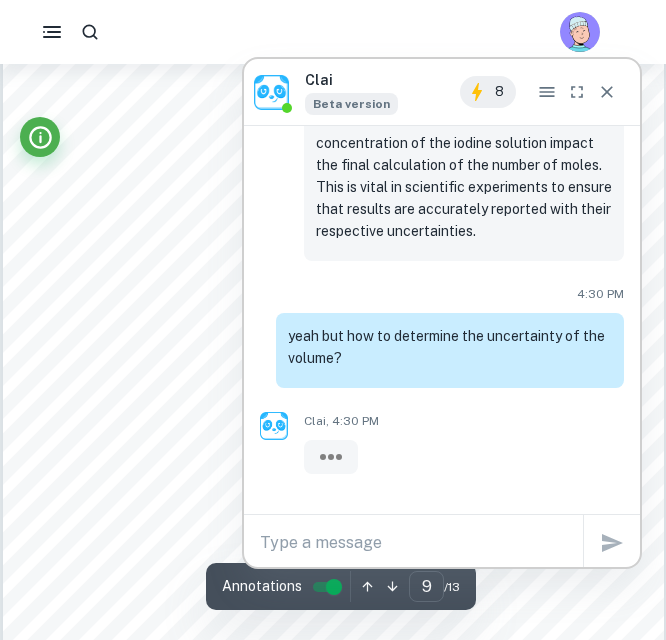 scroll, scrollTop: 7864, scrollLeft: 0, axis: vertical 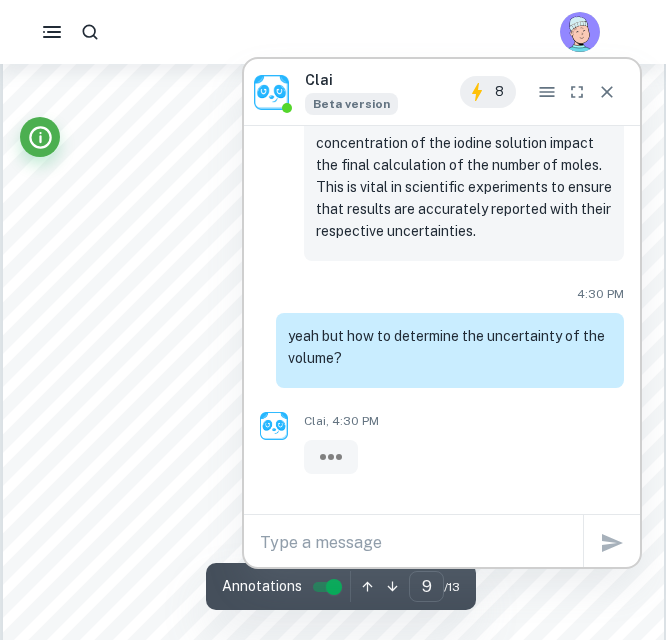 drag, startPoint x: 430, startPoint y: 97, endPoint x: 367, endPoint y: 77, distance: 66.09841 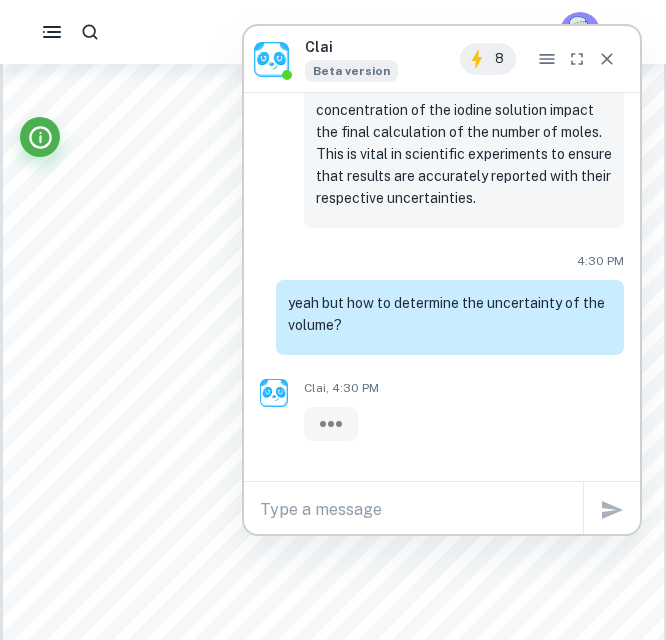 drag, startPoint x: 417, startPoint y: 50, endPoint x: 372, endPoint y: 530, distance: 482.10477 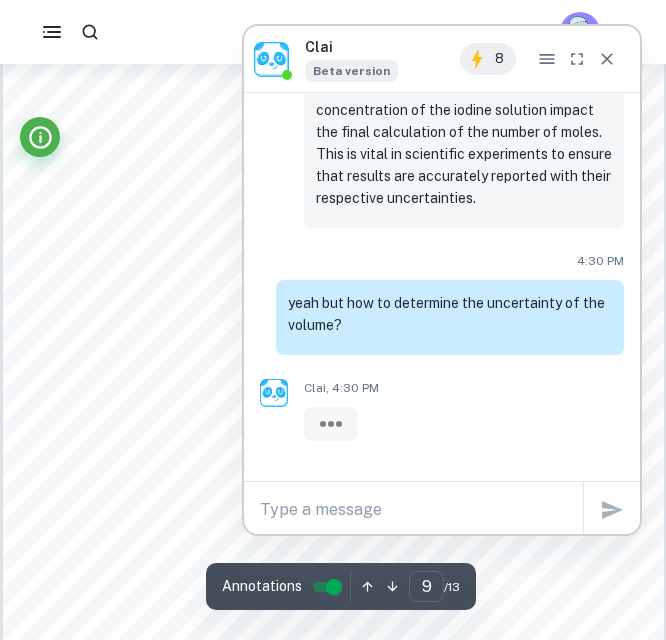 scroll, scrollTop: 7997, scrollLeft: 0, axis: vertical 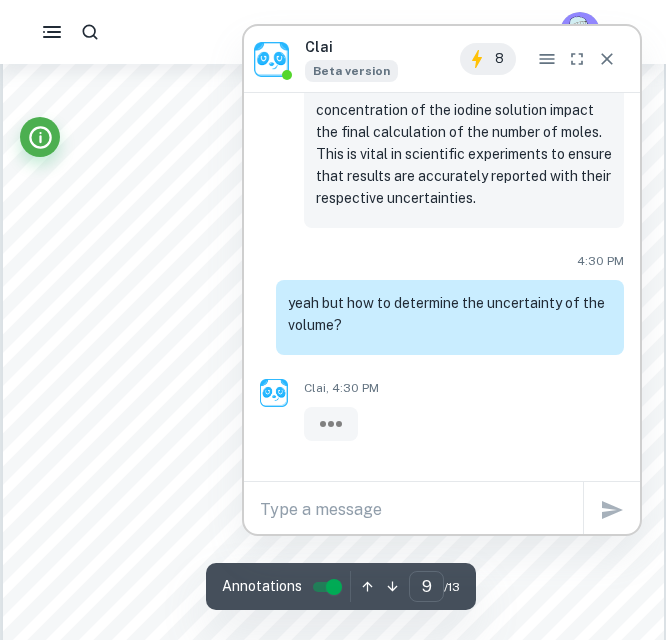 click on "We value your privacy We use cookies to enhance your browsing experience, serve personalised ads or content, and analyse our traffic. By clicking "Accept All", you consent to our use of cookies.   Cookie Policy Customise   Reject All   Accept All   Customise Consent Preferences   We use cookies to help you navigate efficiently and perform certain functions. You will find detailed information about all cookies under each consent category below. The cookies that are categorised as "Necessary" are stored on your browser as they are essential for enabling the basic functionalities of the site. ...  Show more For more information on how Google's third-party cookies operate and handle your data, see:   Google Privacy Policy Necessary Always Active Necessary cookies are required to enable the basic features of this site, such as providing secure log-in or adjusting your consent preferences. These cookies do not store any personally identifiable data. Functional Analytics Performance Advertisement Uncategorised" at bounding box center [333, -7613] 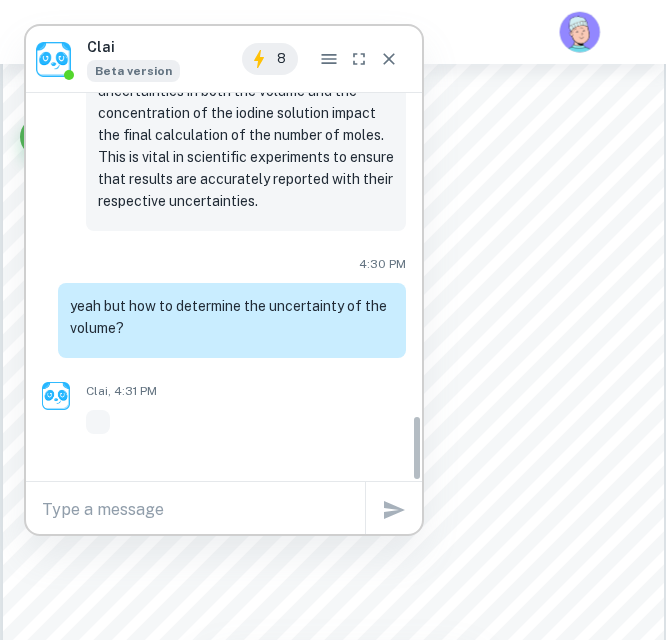 click on "We value your privacy We use cookies to enhance your browsing experience, serve personalised ads or content, and analyse our traffic. By clicking "Accept All", you consent to our use of cookies.   Cookie Policy Customise   Reject All   Accept All   Customise Consent Preferences   We use cookies to help you navigate efficiently and perform certain functions. You will find detailed information about all cookies under each consent category below. The cookies that are categorised as "Necessary" are stored on your browser as they are essential for enabling the basic functionalities of the site. ...  Show more For more information on how Google's third-party cookies operate and handle your data, see:   Google Privacy Policy Necessary Always Active Necessary cookies are required to enable the basic features of this site, such as providing secure log-in or adjusting your consent preferences. These cookies do not store any personally identifiable data. Functional Analytics Performance Advertisement Uncategorised" at bounding box center [333, -7677] 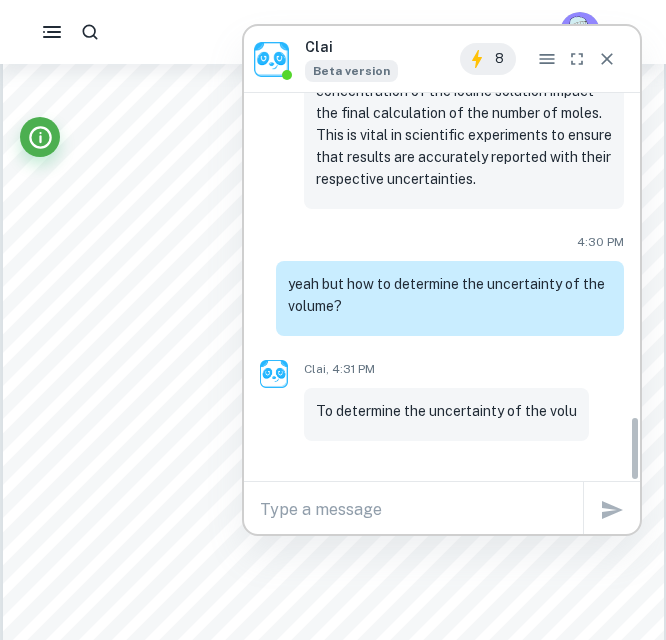 scroll, scrollTop: 9264, scrollLeft: 0, axis: vertical 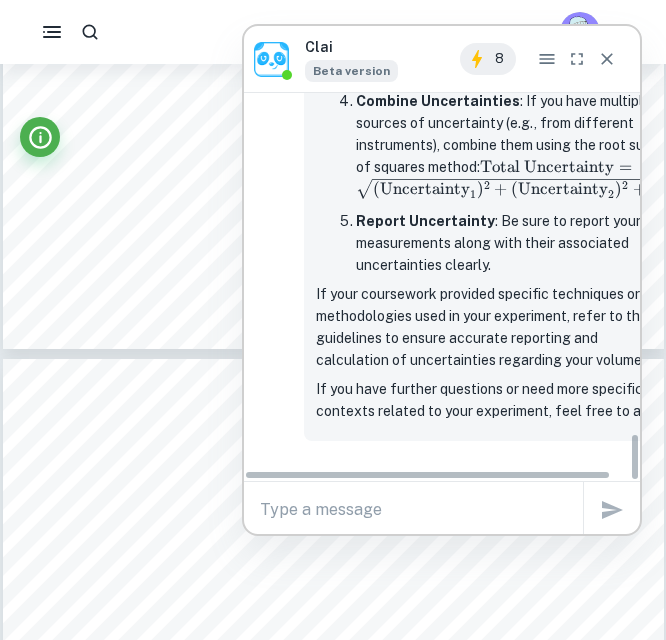 click on "Clai,   4:31 PM  0.10 𝑐𝑚3
11.3 𝑐𝑚3 + 0.0105 𝑀
0.05 𝑀 )×5.  To determine the uncertainty of the volume in your experiment, you can follow these steps:
Identify Measurement Tools : First, look at the measuring device you used (e.g., pipette, burette, or graduated cylinder). Each of these tools has a specific precision that dictates how much uncertainty to consider.
Read the Scale : For a volumetric device, find the smallest division on the scale. This division is normally considered the uncertainty. For example, if the smallest division is 0.1 mL, then the uncertainty can be ±0.1 mL.
Multiple Measurements : If you took several measurements, calculate the mean volume and the standard deviation. The standard deviation can provide insight into the variation of your measurements, which you can use as another form of uncertainty.
Combine Uncertainties Total Uncertainty = ( Uncertainty 1 ) 2 + ( Uncertainty 2 ) 2 + . . . Total Uncertainty = ( Uncertainty 1 ​ ) 2 + ( 2" at bounding box center (454, 9) 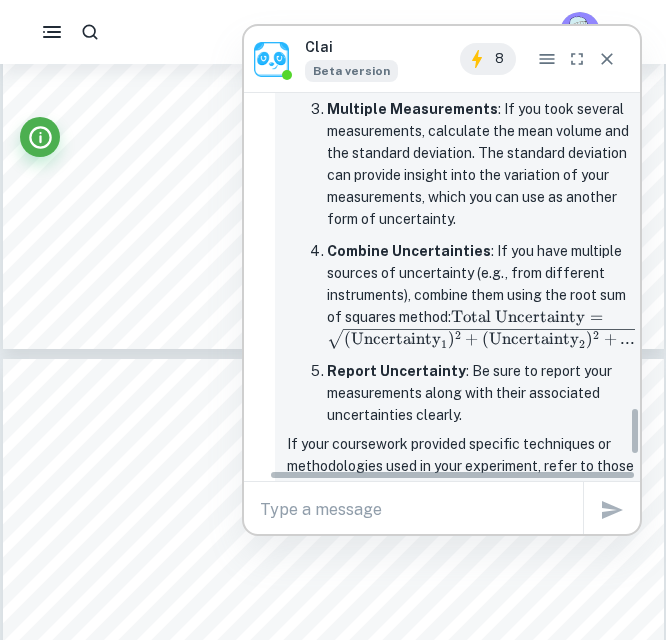 scroll, scrollTop: 2512, scrollLeft: 31, axis: both 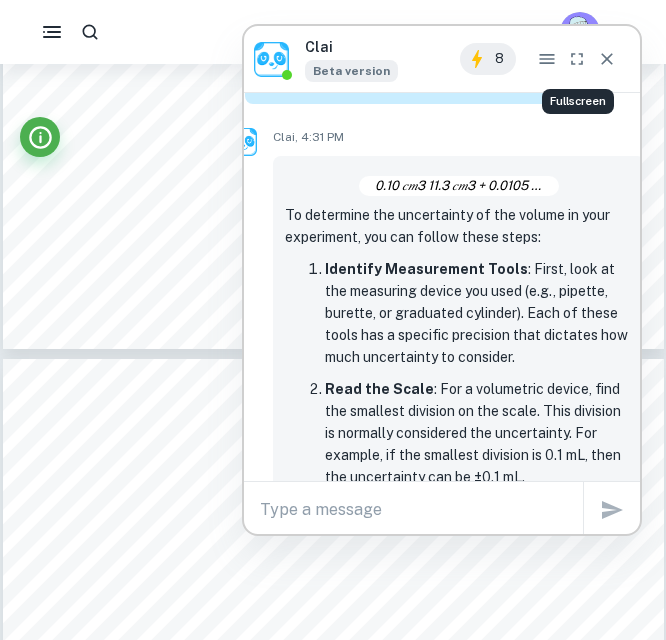 click 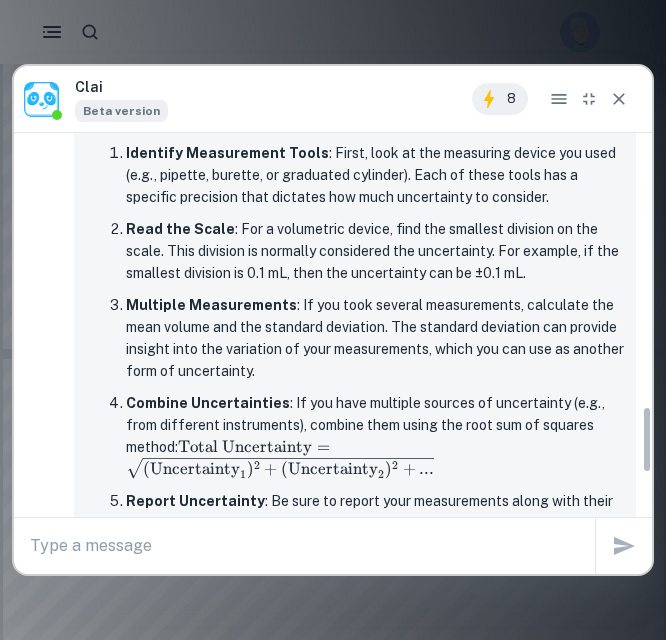 scroll, scrollTop: 1530, scrollLeft: 0, axis: vertical 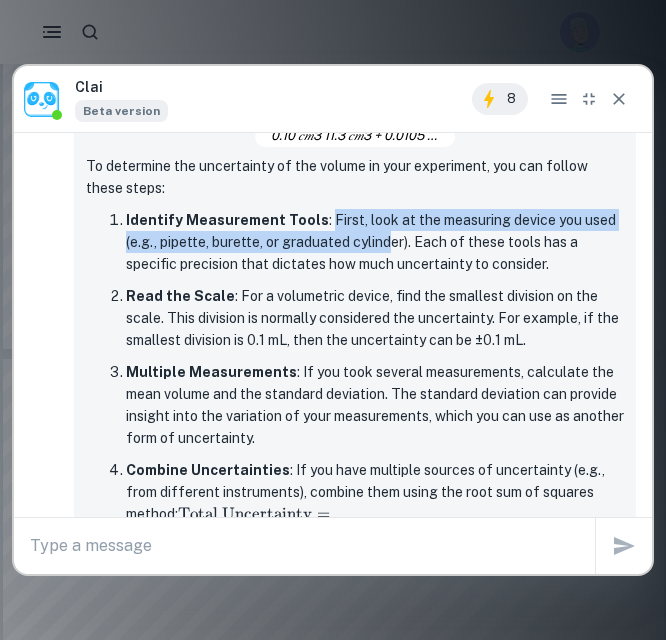 drag, startPoint x: 318, startPoint y: 223, endPoint x: 394, endPoint y: 251, distance: 80.99383 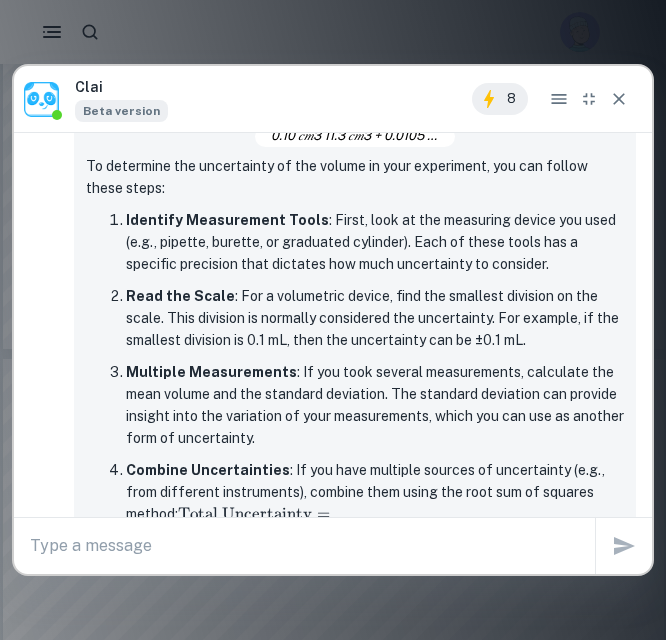 click on "Identify Measurement Tools : First, look at the measuring device you used (e.g., pipette, burette, or graduated cylinder). Each of these tools has a specific precision that dictates how much uncertainty to consider." at bounding box center (375, 242) 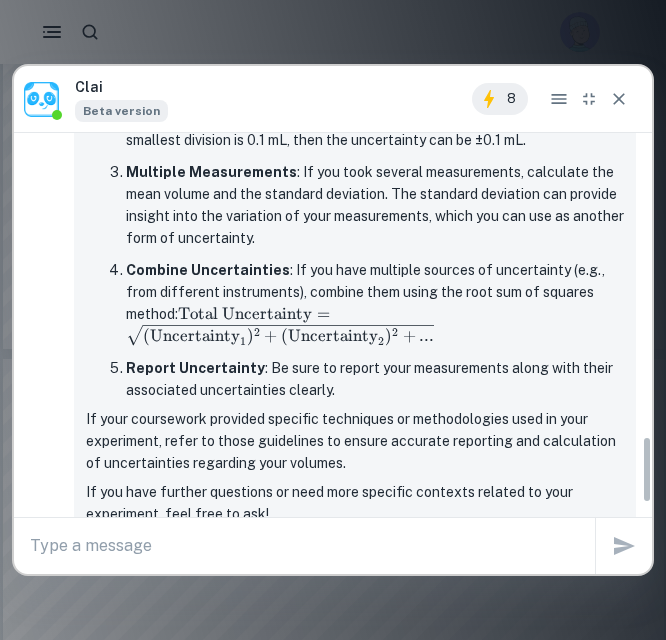 scroll, scrollTop: 1664, scrollLeft: 0, axis: vertical 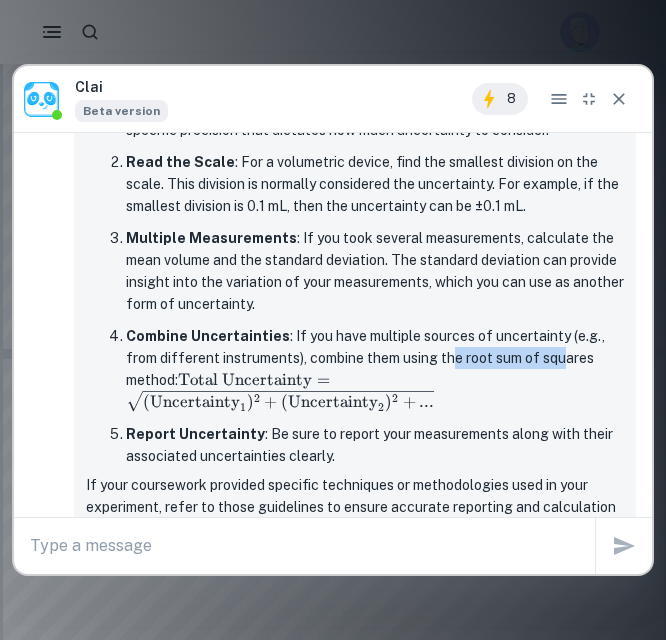 drag, startPoint x: 461, startPoint y: 359, endPoint x: 543, endPoint y: 376, distance: 83.74366 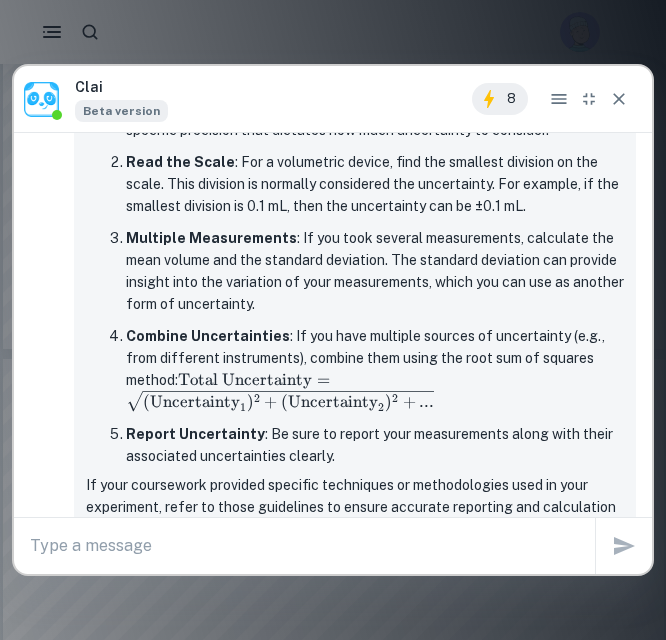 click on "Combine Uncertainties : If you have multiple sources of uncertainty (e.g., from different instruments), combine them using the root sum of squares method:
Total Uncertainty = ( Uncertainty 1 ) 2 + ( Uncertainty 2 ) 2 + . . . \text{Total Uncertainty} = \sqrt{(\text{Uncertainty}_1)^2 + (\text{Uncertainty}_2)^2 + ...} Total Uncertainty = ( Uncertainty 1 ​ ) 2 + ( Uncertainty 2 ​ ) 2 + ... ​" at bounding box center [375, 369] 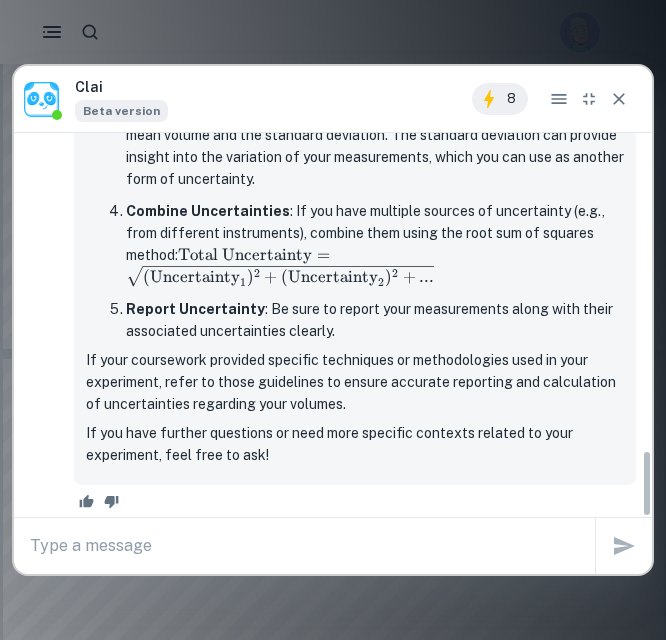 scroll, scrollTop: 1797, scrollLeft: 0, axis: vertical 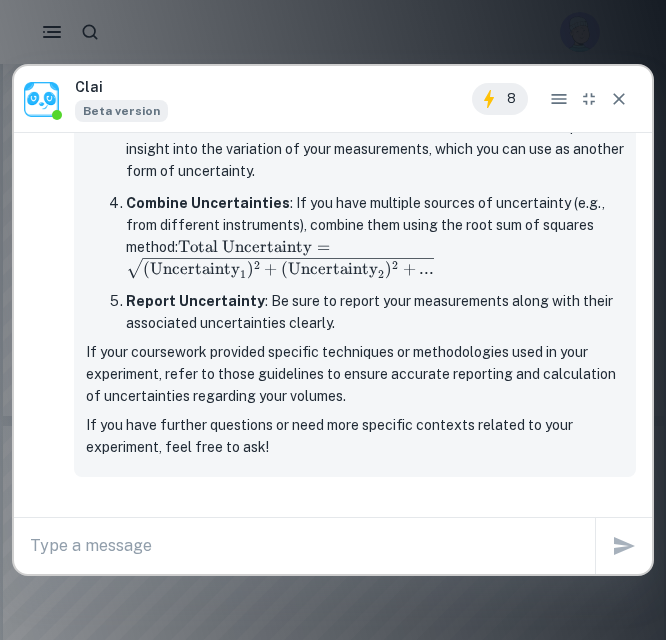 click at bounding box center [333, 320] 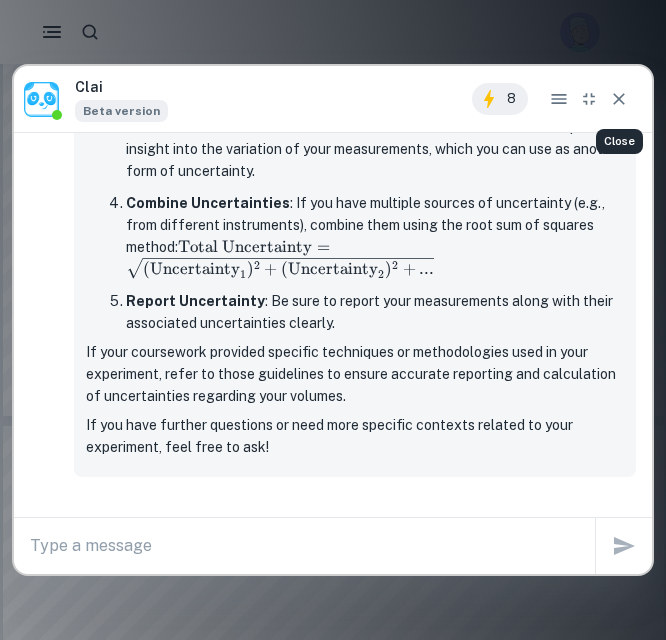 click 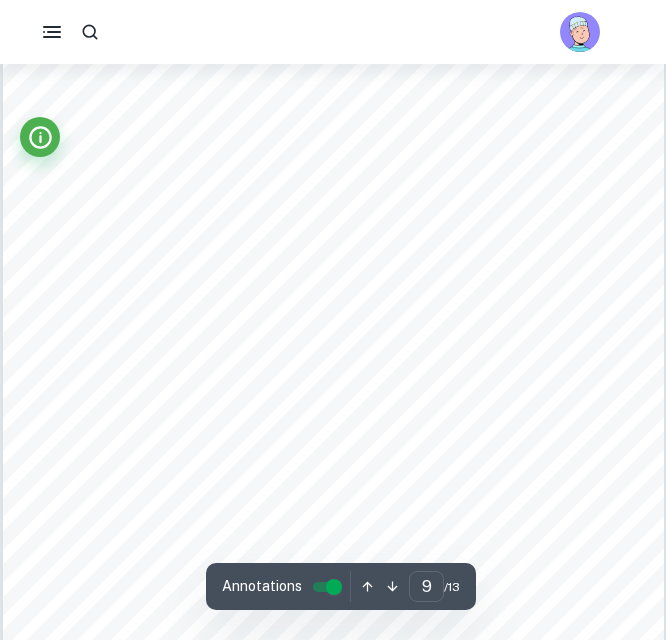 scroll, scrollTop: 7931, scrollLeft: 0, axis: vertical 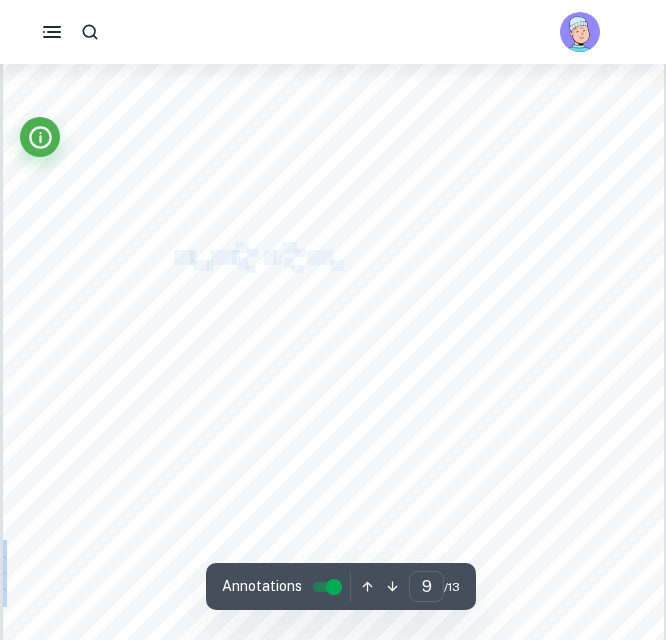 drag, startPoint x: 176, startPoint y: 255, endPoint x: 343, endPoint y: 264, distance: 167.24234 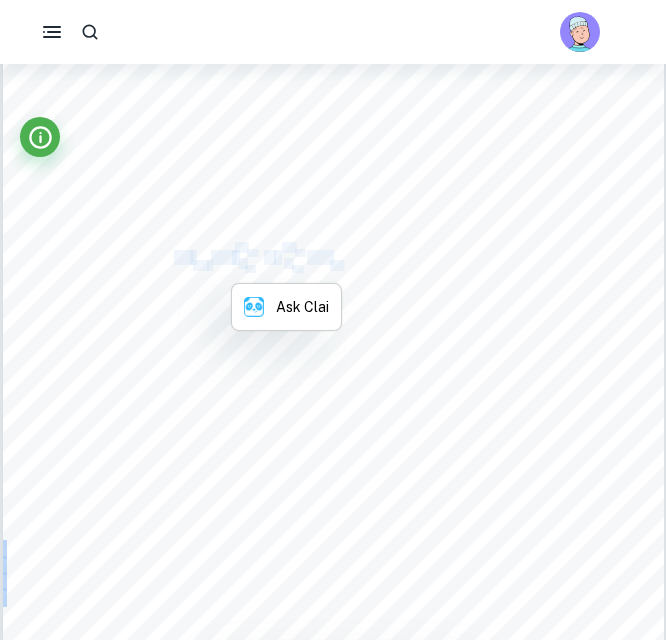 copy on "∆𝑛   𝐼. 𝑆.   = (   ∆𝑉 𝐼. 𝑆. 𝑉 𝐼.𝑆. +   ∆𝑀 𝐼.𝑆. 𝑀 𝐼. 𝑆. )×𝑛 𝐼.𝑆." 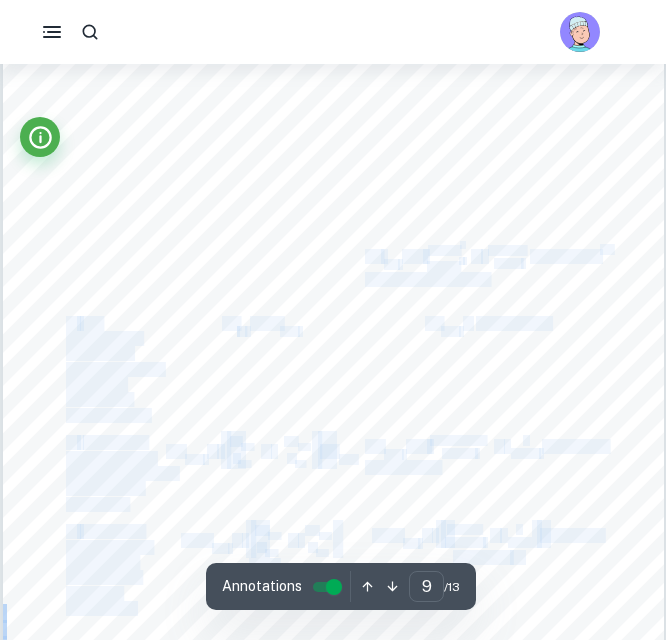 drag, startPoint x: 365, startPoint y: 261, endPoint x: 494, endPoint y: 281, distance: 130.54118 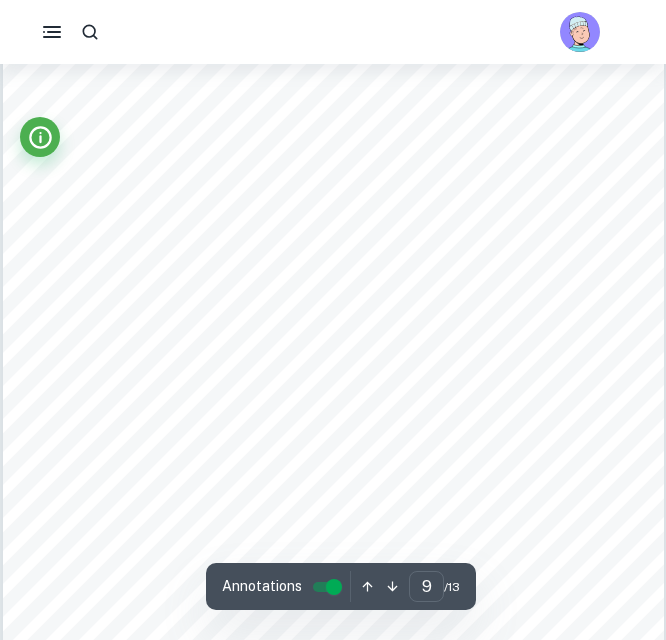click on "= 0.000124 mol (3 s.f.)" at bounding box center (426, 279) 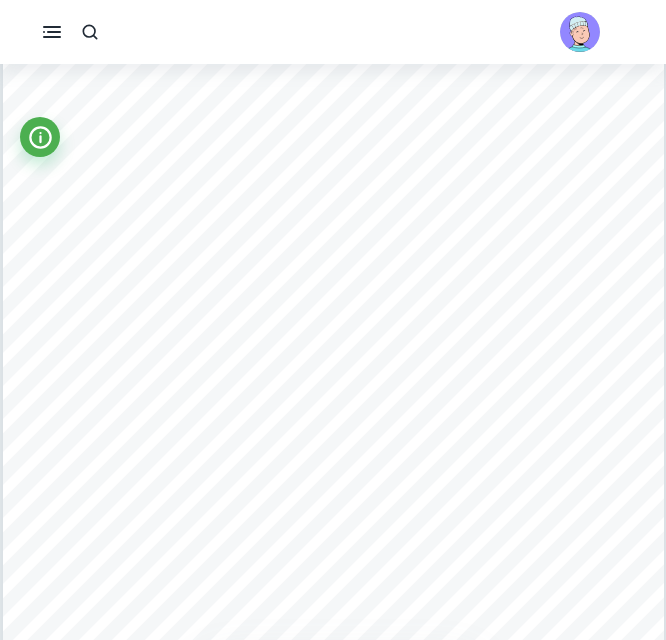 drag, startPoint x: 452, startPoint y: 281, endPoint x: 385, endPoint y: 294, distance: 68.24954 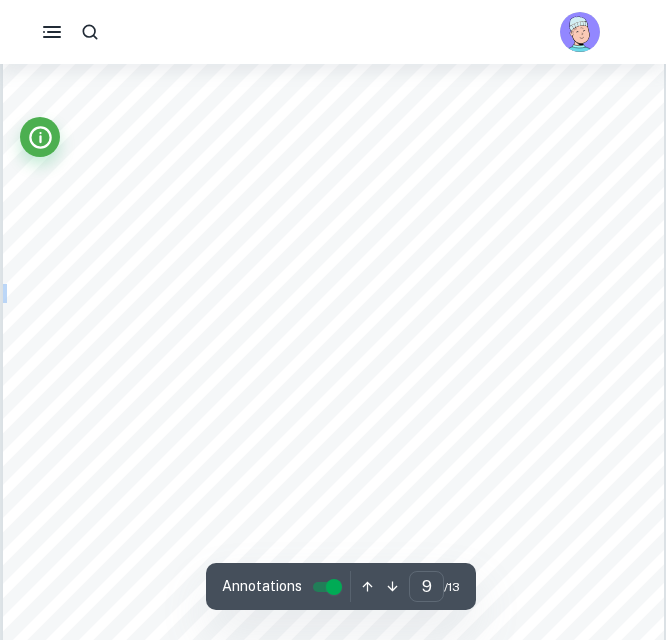 click on "concentration of the prepared 0.05 mol/L Iodine Solution (I.S.) uncertainties of the apparatus (s.u.a). ∆𝑐   𝐼. 𝑆.   = (𝑠. 𝑢. 𝑎) · 𝑐   𝐼. 𝑆. Uncertainty of the concentration of the prepared starch solution (S.I.) Uncertainty of the moles of the starch. The formula is:   𝑛 =   𝑚 𝑀 Formula for the uncertainty is: ∆𝑛 𝑠𝑡𝑎𝑟𝑐ℎ   = (   ∆𝑚 𝑠𝑡𝑎𝑟𝑐ℎ 𝑚 𝑠𝑡𝑎𝑟𝑐ℎ ) · 𝑛 𝑠𝑡𝑎𝑟𝑐ℎ Uncertainty of the weighing scale is   ±0. 01 𝑔 ∆𝑛 𝑠𝑡𝑎𝑟𝑐ℎ   = (   0.01 5.00   ) ·   0. 0146 ≈3 · 10 −5 Original formula:   𝑐 =   𝑛 𝑉 The formula for uncertainty: ∆𝑐   𝑆.𝐼.   =   ∆𝑛 𝑆.𝐼. 𝑛 𝑆.𝐼. +   ∆𝑉 𝑆.𝐼 𝑉 𝑆.𝐼.𝑙 (   )   · 𝑐   𝑆.𝐼. The uncertainty of the beaker is ±10 mL which is equal to   . ± 0. 01 [PERSON_NAME] 3 ∆𝑐   𝑆.𝐼.   =   2.9·10 −5 0.015   +   0.01 0.103 (   )   · 0. 142≈0. 0141 Table-9:   Step   Formula" at bounding box center (333, 273) 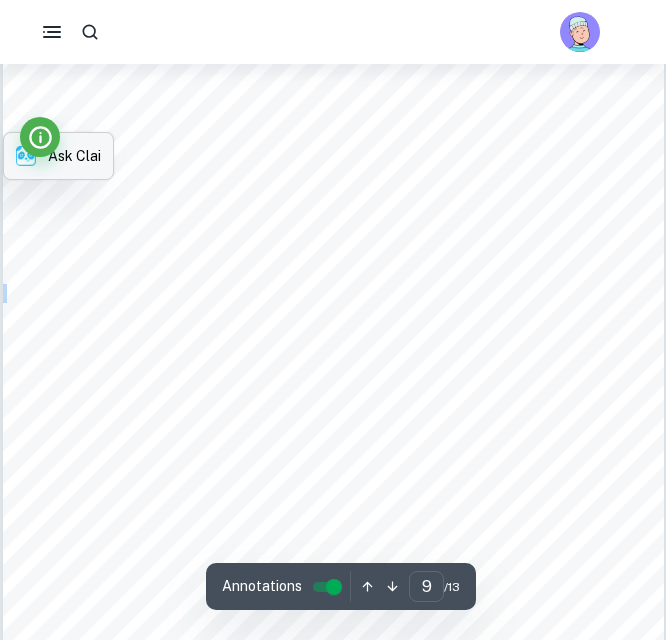 click on "Ask Clai" at bounding box center [74, 156] 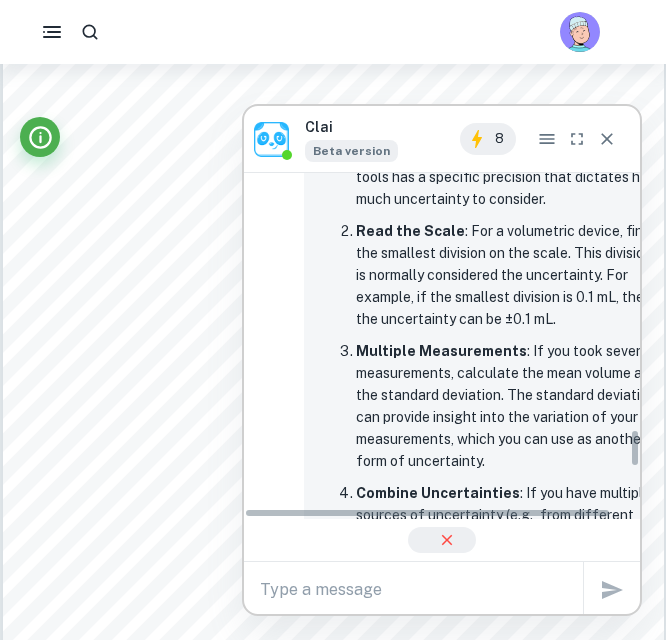 scroll, scrollTop: 2287, scrollLeft: 0, axis: vertical 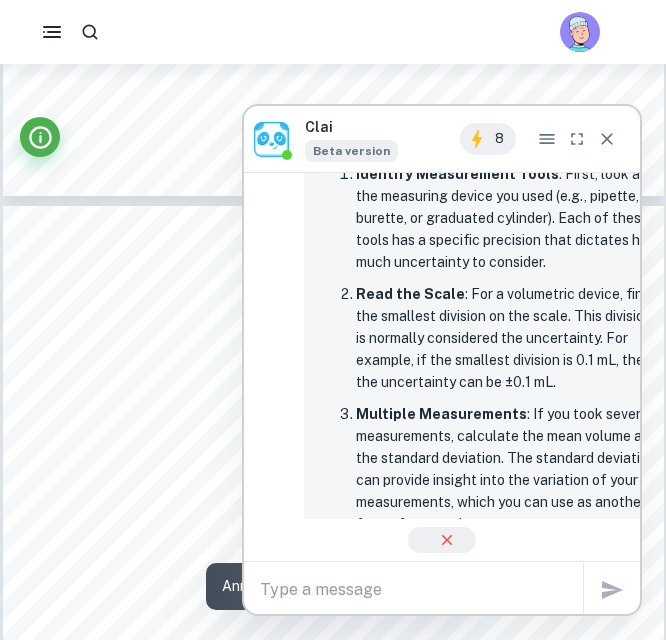 click on "𝑚 = 𝑛 ×   𝑀 The amount of [MEDICAL_DATA] taken from the sample is 20mL; therefore, the moles of [MEDICAL_DATA] is not the same as the moles of [MEDICAL_DATA] in the sample. The sample is prepared with 200mL distilled water by multiplying the moles by 10; we can achieve the mole of [MEDICAL_DATA] in the sample. Example Calculation for Group-1 (3 minute) 𝑛₂ = 5. 65 · 10 −4   𝑚𝑜𝑙   × 10 = 5. 65 · 10 −3 𝑚𝑜𝑙 𝑚 = 5. 65 · 10 −3 𝑚𝑜𝑙   ×   176, 12 𝑔/𝑚𝑜𝑙   =   0. 995078 𝑔 0. 995078 𝑔 ×   1000 = 995. 078 𝑚𝑔 Table-6:   Mole and Amount of [MEDICAL_DATA] in the Sample Duration of the sample (± 0.1 minute) Moles of [MEDICAL_DATA] in the Analyte Moles of [MEDICAL_DATA] in the Sample Gram of [MEDICAL_DATA] in the Sample Miligram of [MEDICAL_DATA] in the Sample 3   5. 65 · 10 −4   5. 65 · 10 −3   9. 950780 × 10 −1   995. 0780 30   3. 84 · 10 −4   3. 84 · 10 −3   6. 763008 × 10 −1   676. 3008 60   3. 20 · 10 −4   3. 20 · 10 −3" at bounding box center [333, -270] 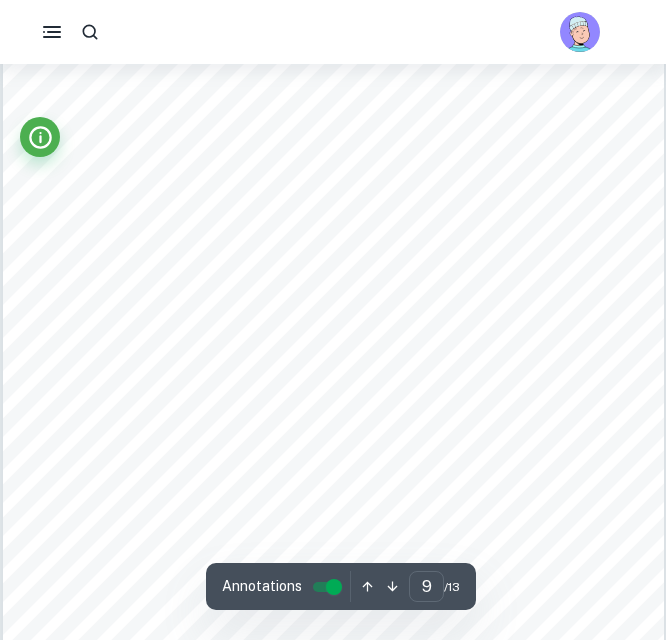 scroll, scrollTop: 7997, scrollLeft: 0, axis: vertical 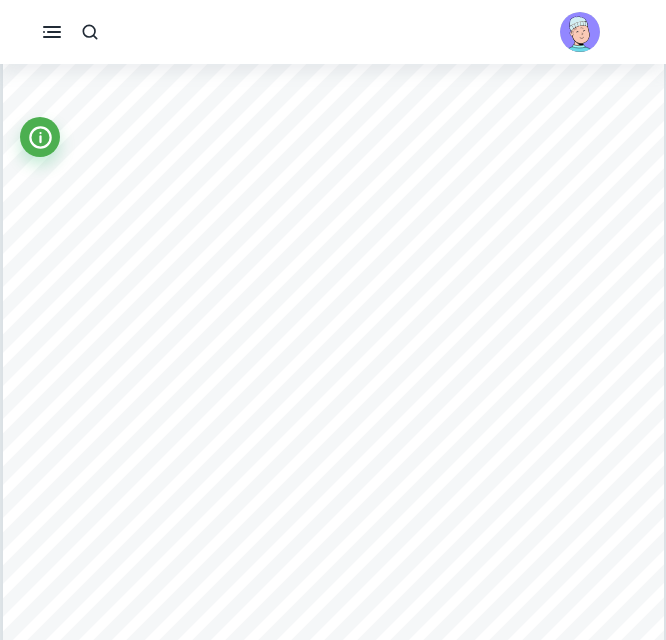 click on "concentration of the prepared 0.05 mol/L Iodine Solution (I.S.) uncertainties of the apparatus (s.u.a). ∆𝑐   𝐼. 𝑆.   = (𝑠. 𝑢. 𝑎) · 𝑐   𝐼. 𝑆. Uncertainty of the concentration of the prepared starch solution (S.I.) Uncertainty of the moles of the starch. The formula is:   𝑛 =   𝑚 𝑀 Formula for the uncertainty is: ∆𝑛 𝑠𝑡𝑎𝑟𝑐ℎ   = (   ∆𝑚 𝑠𝑡𝑎𝑟𝑐ℎ 𝑚 𝑠𝑡𝑎𝑟𝑐ℎ ) · 𝑛 𝑠𝑡𝑎𝑟𝑐ℎ Uncertainty of the weighing scale is   ±0. 01 𝑔 ∆𝑛 𝑠𝑡𝑎𝑟𝑐ℎ   = (   0.01 5.00   ) ·   0. 0146 ≈3 · 10 −5 Original formula:   𝑐 =   𝑛 𝑉 The formula for uncertainty: ∆𝑐   𝑆.𝐼.   =   ∆𝑛 𝑆.𝐼. 𝑛 𝑆.𝐼. +   ∆𝑉 𝑆.𝐼 𝑉 𝑆.𝐼.𝑙 (   )   · 𝑐   𝑆.𝐼. The uncertainty of the beaker is ±10 mL which is equal to   . ± 0. 01 [PERSON_NAME] 3 ∆𝑐   𝑆.𝐼.   =   2.9·10 −5 0.015   +   0.01 0.103 (   )   · 0. 142≈0. 0141 Table-9:   Step   Formula" at bounding box center (333, 207) 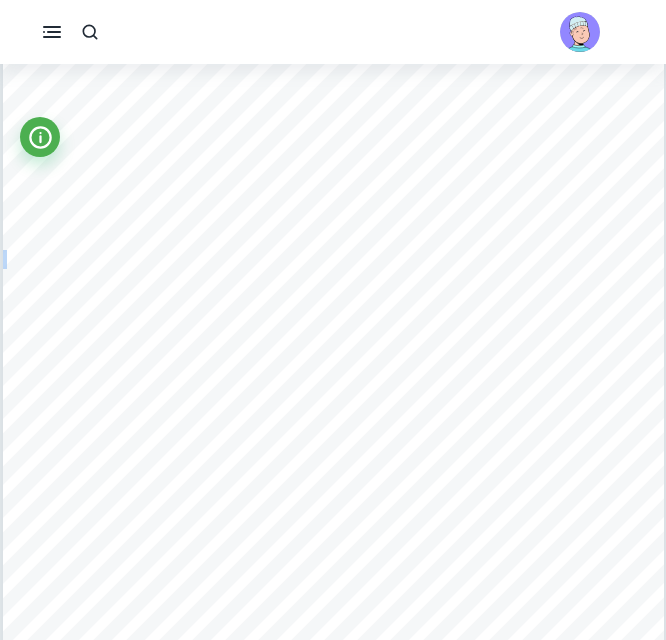 click on "concentration of the prepared 0.05 mol/L Iodine Solution (I.S.) uncertainties of the apparatus (s.u.a). ∆𝑐   𝐼. 𝑆.   = (𝑠. 𝑢. 𝑎) · 𝑐   𝐼. 𝑆. Uncertainty of the concentration of the prepared starch solution (S.I.) Uncertainty of the moles of the starch. The formula is:   𝑛 =   𝑚 𝑀 Formula for the uncertainty is: ∆𝑛 𝑠𝑡𝑎𝑟𝑐ℎ   = (   ∆𝑚 𝑠𝑡𝑎𝑟𝑐ℎ 𝑚 𝑠𝑡𝑎𝑟𝑐ℎ ) · 𝑛 𝑠𝑡𝑎𝑟𝑐ℎ Uncertainty of the weighing scale is   ±0. 01 𝑔 ∆𝑛 𝑠𝑡𝑎𝑟𝑐ℎ   = (   0.01 5.00   ) ·   0. 0146 ≈3 · 10 −5 Original formula:   𝑐 =   𝑛 𝑉 The formula for uncertainty: ∆𝑐   𝑆.𝐼.   =   ∆𝑛 𝑆.𝐼. 𝑛 𝑆.𝐼. +   ∆𝑉 𝑆.𝐼 𝑉 𝑆.𝐼.𝑙 (   )   · 𝑐   𝑆.𝐼. The uncertainty of the beaker is ±10 mL which is equal to   . ± 0. 01 [PERSON_NAME] 3 ∆𝑐   𝑆.𝐼.   =   2.9·10 −5 0.015   +   0.01 0.103 (   )   · 0. 142≈0. 0141 Table-9:   Step   Formula" at bounding box center [333, 207] 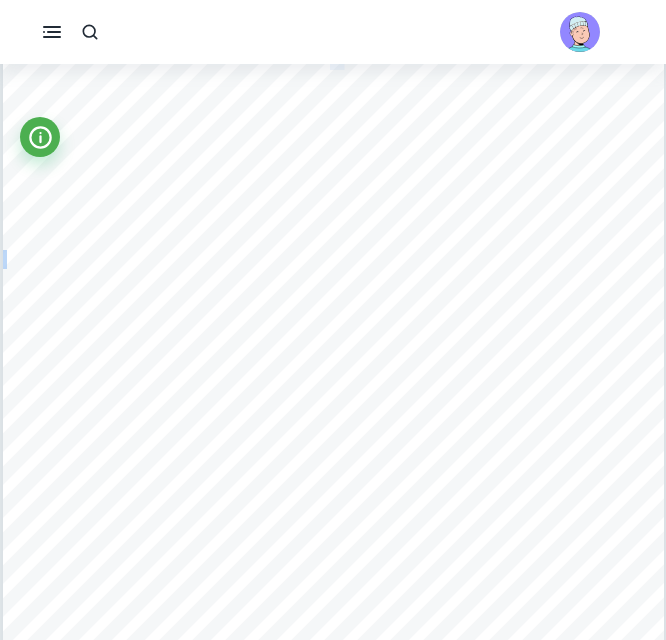 click on "concentration of the prepared 0.05 mol/L Iodine Solution (I.S.) uncertainties of the apparatus (s.u.a). ∆𝑐   𝐼. 𝑆.   = (𝑠. 𝑢. 𝑎) · 𝑐   𝐼. 𝑆. Uncertainty of the concentration of the prepared starch solution (S.I.) Uncertainty of the moles of the starch. The formula is:   𝑛 =   𝑚 𝑀 Formula for the uncertainty is: ∆𝑛 𝑠𝑡𝑎𝑟𝑐ℎ   = (   ∆𝑚 𝑠𝑡𝑎𝑟𝑐ℎ 𝑚 𝑠𝑡𝑎𝑟𝑐ℎ ) · 𝑛 𝑠𝑡𝑎𝑟𝑐ℎ Uncertainty of the weighing scale is   ±0. 01 𝑔 ∆𝑛 𝑠𝑡𝑎𝑟𝑐ℎ   = (   0.01 5.00   ) ·   0. 0146 ≈3 · 10 −5 Original formula:   𝑐 =   𝑛 𝑉 The formula for uncertainty: ∆𝑐   𝑆.𝐼.   =   ∆𝑛 𝑆.𝐼. 𝑛 𝑆.𝐼. +   ∆𝑉 𝑆.𝐼 𝑉 𝑆.𝐼.𝑙 (   )   · 𝑐   𝑆.𝐼. The uncertainty of the beaker is ±10 mL which is equal to   . ± 0. 01 [PERSON_NAME] 3 ∆𝑐   𝑆.𝐼.   =   2.9·10 −5 0.015   +   0.01 0.103 (   )   · 0. 142≈0. 0141 Table-9:   Step   Formula" at bounding box center [333, 207] 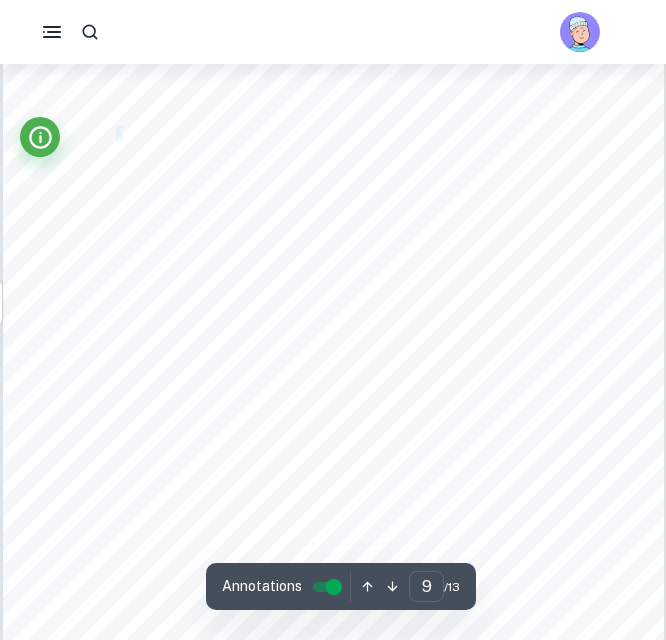click on "Table-9:" at bounding box center (125, 133) 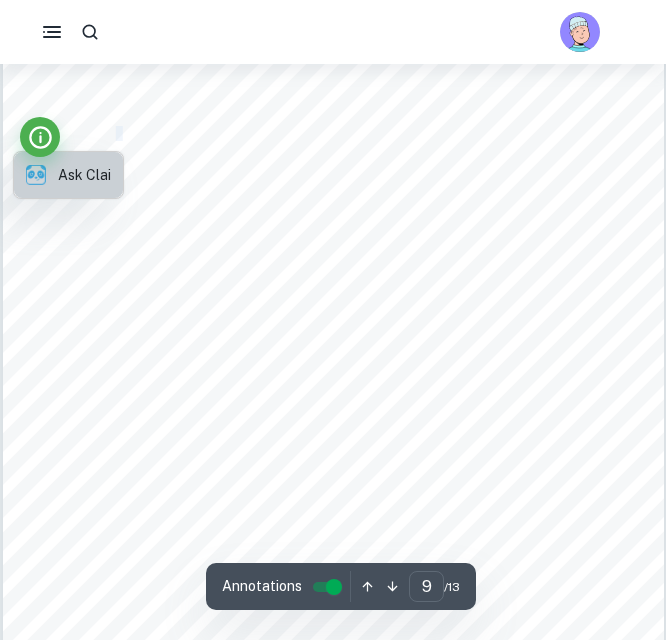 click on "Ask Clai" at bounding box center [84, 175] 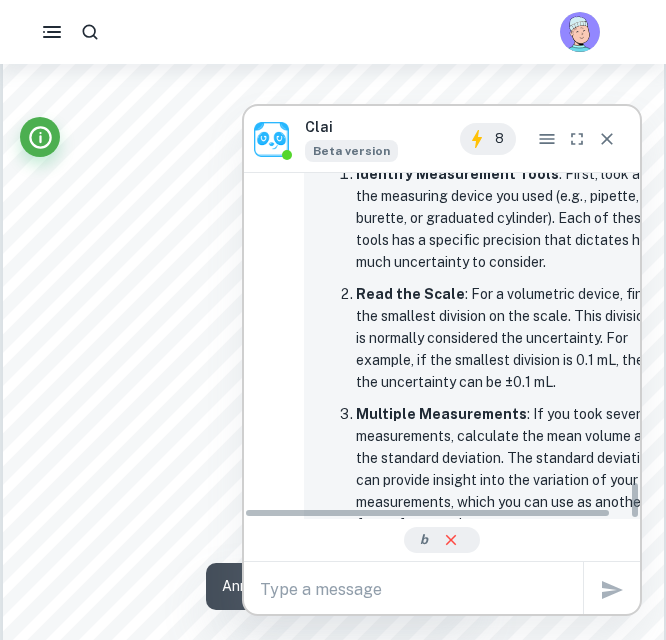 scroll, scrollTop: 2754, scrollLeft: 0, axis: vertical 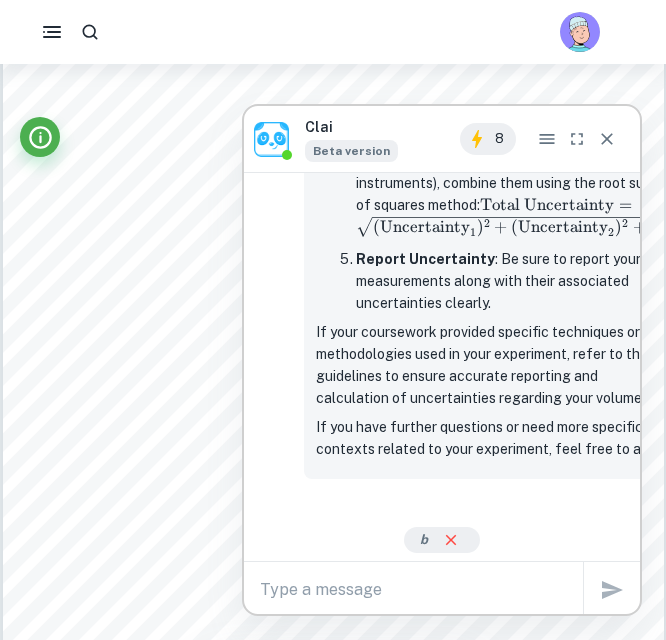 click 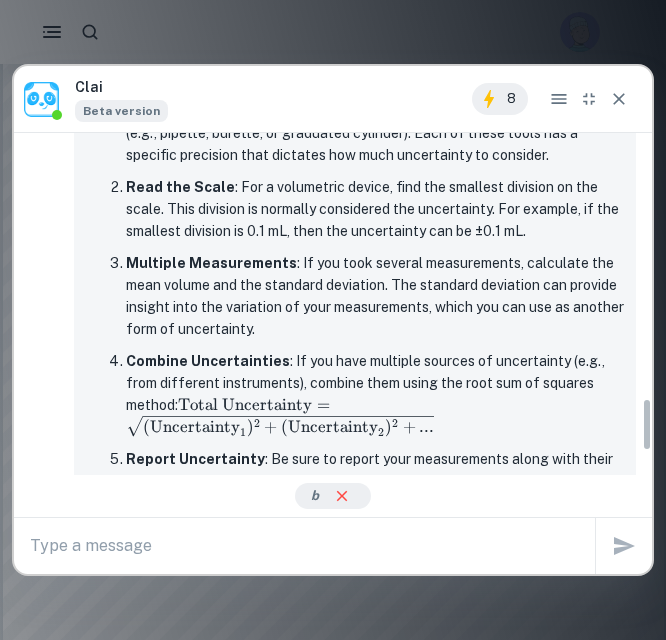 scroll, scrollTop: 1706, scrollLeft: 0, axis: vertical 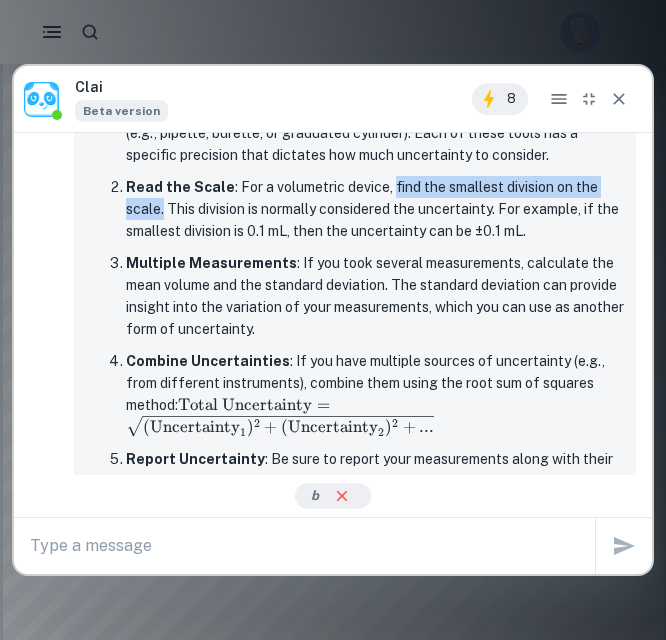 drag, startPoint x: 390, startPoint y: 187, endPoint x: 162, endPoint y: 206, distance: 228.7903 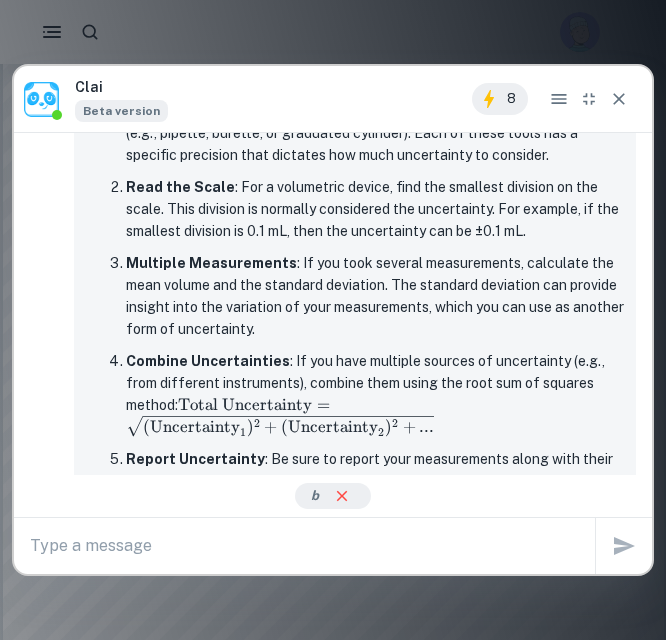 click on "Read the Scale : For a volumetric device, find the smallest division on the scale. This division is normally considered the uncertainty. For example, if the smallest division is 0.1 mL, then the uncertainty can be ±0.1 mL." at bounding box center [375, 209] 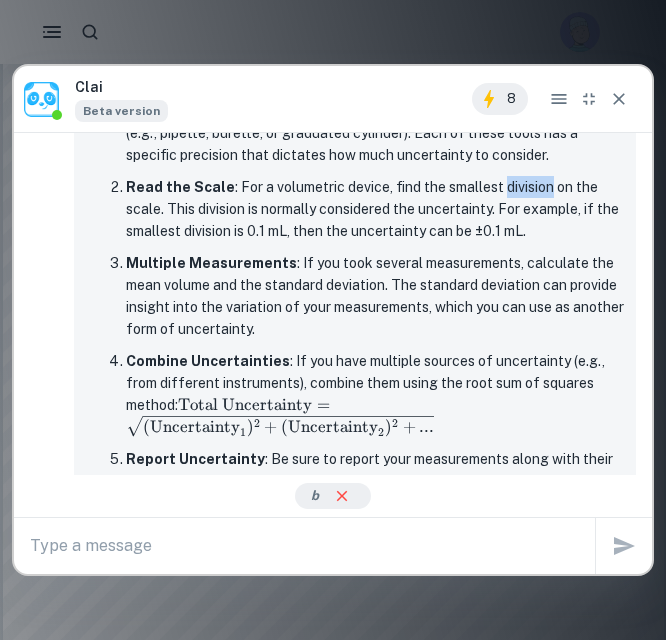 drag, startPoint x: 502, startPoint y: 192, endPoint x: 527, endPoint y: 186, distance: 25.70992 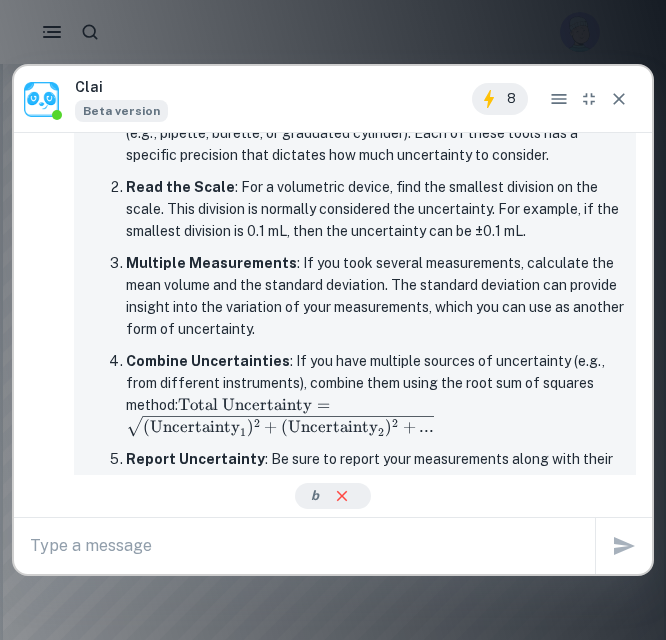 click on "Identify Measurement Tools : First, look at the measuring device you used (e.g., pipette, burette, or graduated cylinder). Each of these tools has a specific precision that dictates how much uncertainty to consider.
Read the Scale : For a volumetric device, find the smallest division on the scale. This division is normally considered the uncertainty. For example, if the smallest division is 0.1 mL, then the uncertainty can be ±0.1 mL.
Multiple Measurements : If you took several measurements, calculate the mean volume and the standard deviation. The standard deviation can provide insight into the variation of your measurements, which you can use as another form of uncertainty.
Combine Uncertainties : If you have multiple sources of uncertainty (e.g., from different instruments), combine them using the root sum of squares method:
Total Uncertainty = ( Uncertainty 1 ) 2 + ( Uncertainty 2 ) 2 + . . . Total Uncertainty = ( Uncertainty 1 ​ ) 2 + ( Uncertainty 2 ​ ) 2 + ... ​" at bounding box center [355, 294] 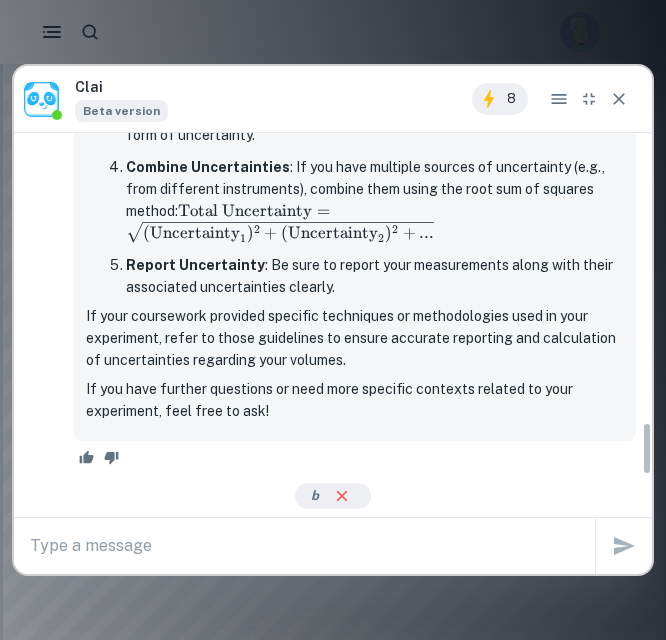 scroll, scrollTop: 1839, scrollLeft: 0, axis: vertical 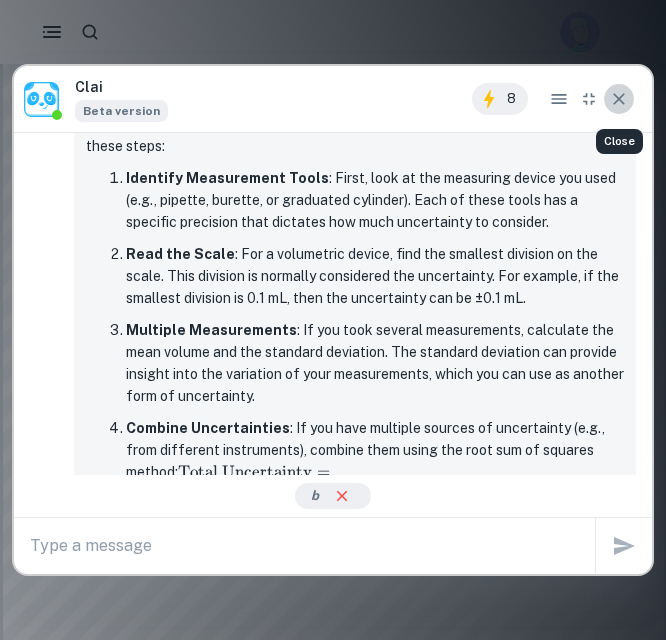 click 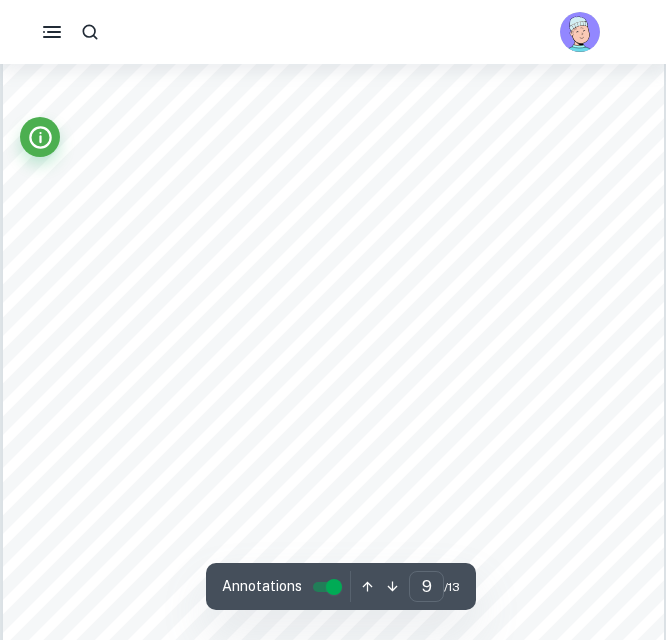 scroll, scrollTop: 7931, scrollLeft: 0, axis: vertical 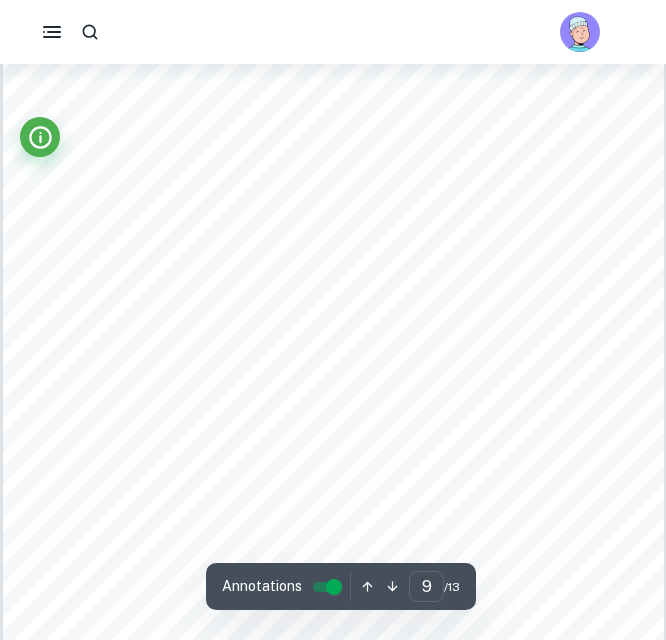 drag, startPoint x: 48, startPoint y: 271, endPoint x: 27, endPoint y: 236, distance: 40.81666 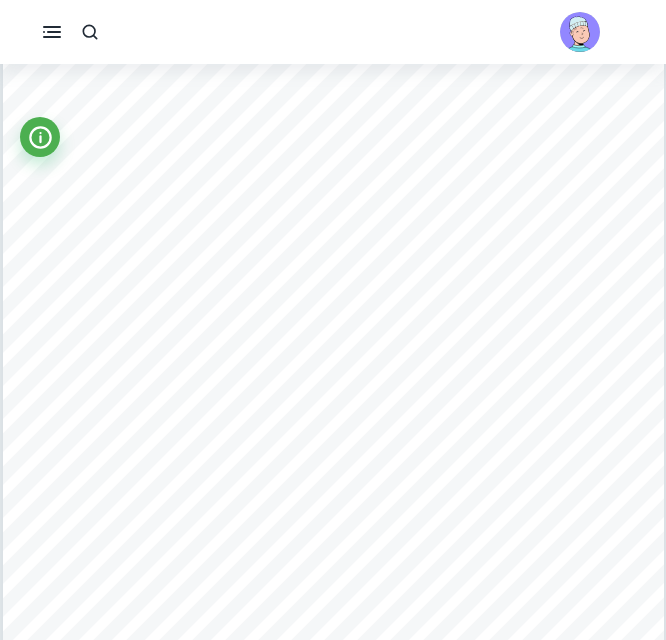 click on "concentration of the prepared 0.05 mol/L Iodine Solution (I.S.) uncertainties of the apparatus (s.u.a). ∆𝑐   𝐼. 𝑆.   = (𝑠. 𝑢. 𝑎) · 𝑐   𝐼. 𝑆. Uncertainty of the concentration of the prepared starch solution (S.I.) Uncertainty of the moles of the starch. The formula is:   𝑛 =   𝑚 𝑀 Formula for the uncertainty is: ∆𝑛 𝑠𝑡𝑎𝑟𝑐ℎ   = (   ∆𝑚 𝑠𝑡𝑎𝑟𝑐ℎ 𝑚 𝑠𝑡𝑎𝑟𝑐ℎ ) · 𝑛 𝑠𝑡𝑎𝑟𝑐ℎ Uncertainty of the weighing scale is   ±0. 01 𝑔 ∆𝑛 𝑠𝑡𝑎𝑟𝑐ℎ   = (   0.01 5.00   ) ·   0. 0146 ≈3 · 10 −5 Original formula:   𝑐 =   𝑛 𝑉 The formula for uncertainty: ∆𝑐   𝑆.𝐼.   =   ∆𝑛 𝑆.𝐼. 𝑛 𝑆.𝐼. +   ∆𝑉 𝑆.𝐼 𝑉 𝑆.𝐼.𝑙 (   )   · 𝑐   𝑆.𝐼. The uncertainty of the beaker is ±10 mL which is equal to   . ± 0. 01 [PERSON_NAME] 3 ∆𝑐   𝑆.𝐼.   =   2.9·10 −5 0.015   +   0.01 0.103 (   )   · 0. 142≈0. 0141 Table-9:   Step   Formula" at bounding box center [333, 273] 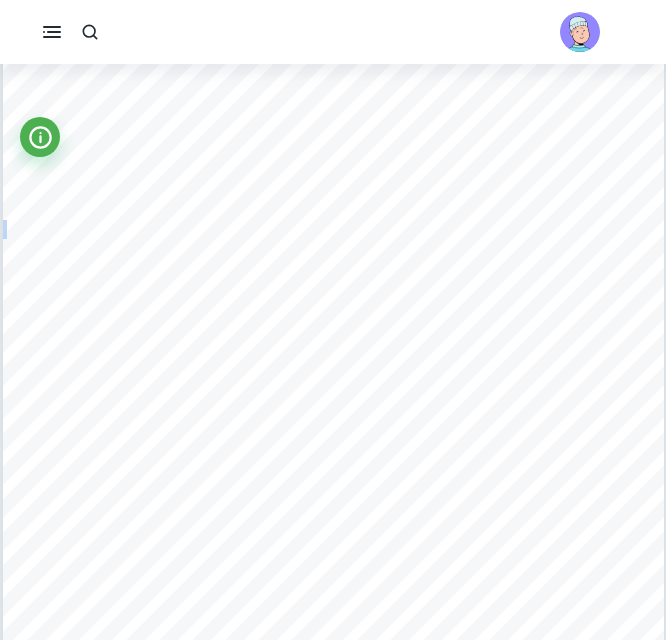 click on "concentration of the prepared 0.05 mol/L Iodine Solution (I.S.) uncertainties of the apparatus (s.u.a). ∆𝑐   𝐼. 𝑆.   = (𝑠. 𝑢. 𝑎) · 𝑐   𝐼. 𝑆. Uncertainty of the concentration of the prepared starch solution (S.I.) Uncertainty of the moles of the starch. The formula is:   𝑛 =   𝑚 𝑀 Formula for the uncertainty is: ∆𝑛 𝑠𝑡𝑎𝑟𝑐ℎ   = (   ∆𝑚 𝑠𝑡𝑎𝑟𝑐ℎ 𝑚 𝑠𝑡𝑎𝑟𝑐ℎ ) · 𝑛 𝑠𝑡𝑎𝑟𝑐ℎ Uncertainty of the weighing scale is   ±0. 01 𝑔 ∆𝑛 𝑠𝑡𝑎𝑟𝑐ℎ   = (   0.01 5.00   ) ·   0. 0146 ≈3 · 10 −5 Original formula:   𝑐 =   𝑛 𝑉 The formula for uncertainty: ∆𝑐   𝑆.𝐼.   =   ∆𝑛 𝑆.𝐼. 𝑛 𝑆.𝐼. +   ∆𝑉 𝑆.𝐼 𝑉 𝑆.𝐼.𝑙 (   )   · 𝑐   𝑆.𝐼. The uncertainty of the beaker is ±10 mL which is equal to   . ± 0. 01 [PERSON_NAME] 3 ∆𝑐   𝑆.𝐼.   =   2.9·10 −5 0.015   +   0.01 0.103 (   )   · 0. 142≈0. 0141 Table-9:   Step   Formula" at bounding box center [333, 273] 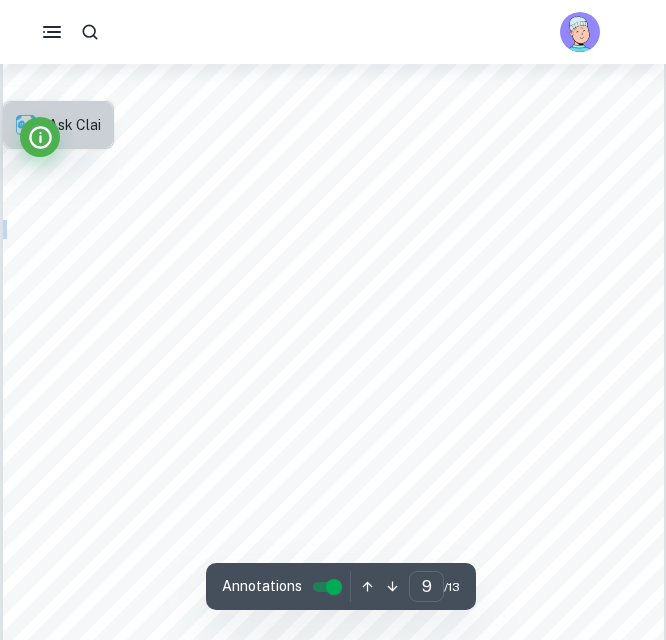 click on "Ask Clai" at bounding box center (74, 125) 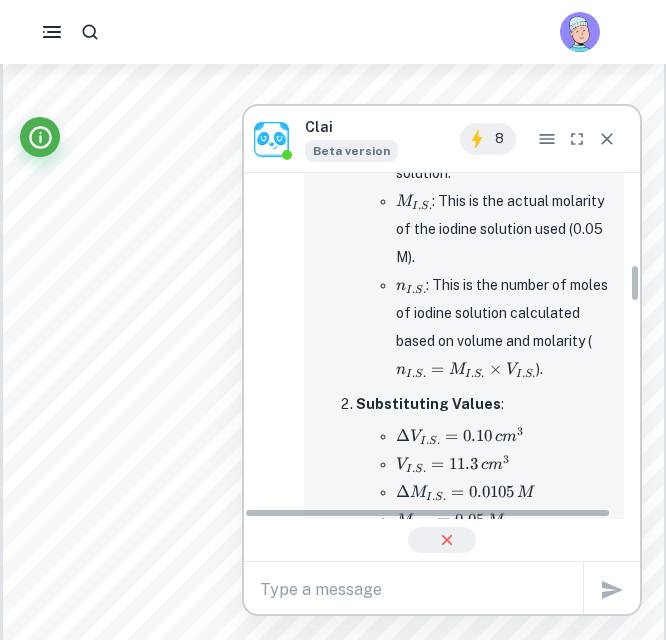 scroll, scrollTop: 754, scrollLeft: 0, axis: vertical 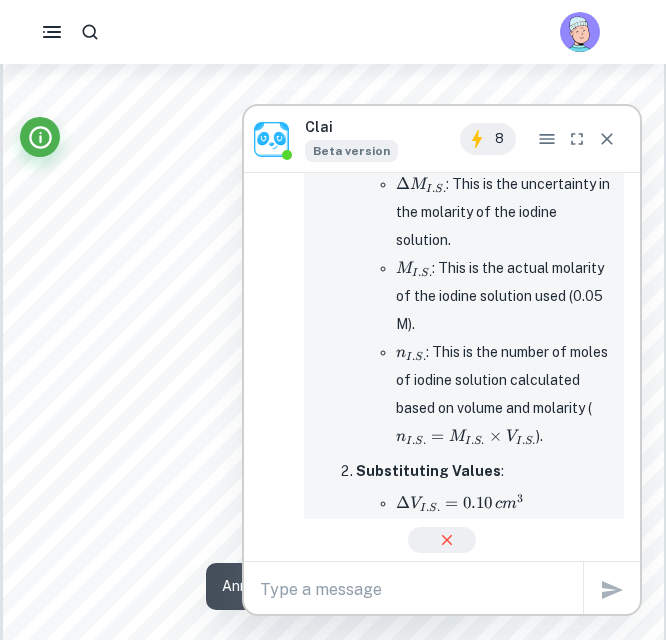 click at bounding box center (607, 139) 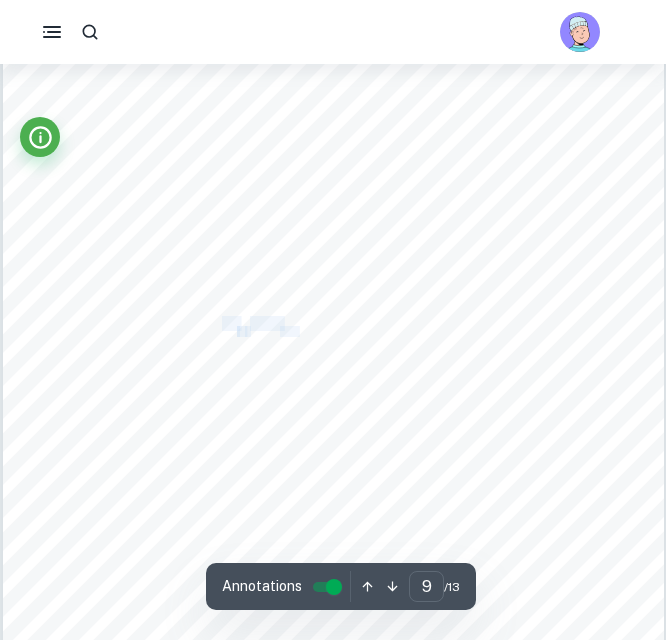 drag, startPoint x: 222, startPoint y: 325, endPoint x: 298, endPoint y: 327, distance: 76.02631 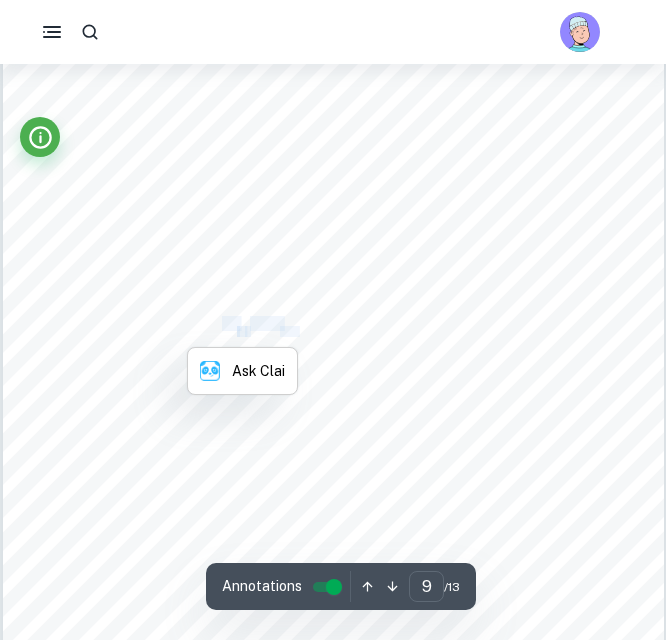 copy on "∆𝑛   .𝑠.   = ∆𝑛 𝐴. 𝐴." 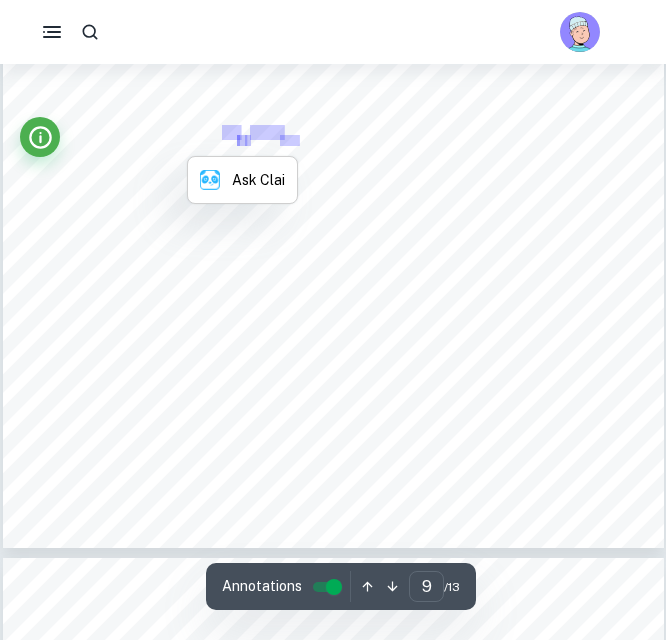 scroll, scrollTop: 8131, scrollLeft: 0, axis: vertical 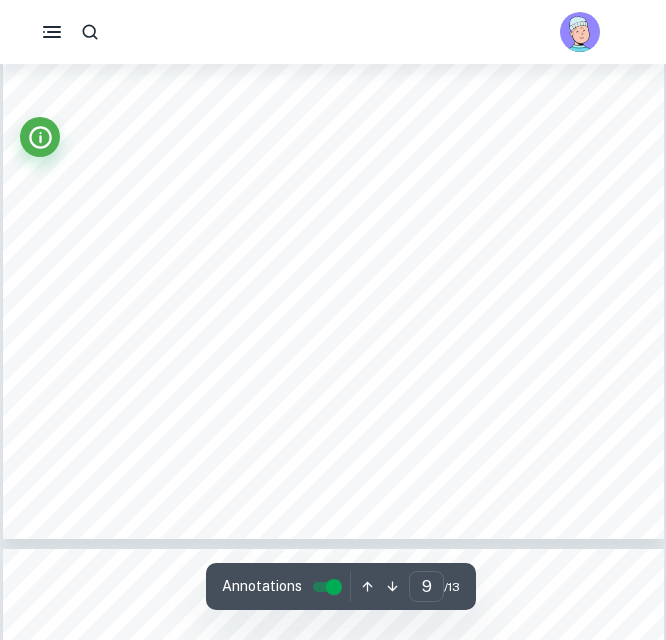 click on "concentration of the prepared 0.05 mol/L Iodine Solution (I.S.) uncertainties of the apparatus (s.u.a). ∆𝑐   𝐼. 𝑆.   = (𝑠. 𝑢. 𝑎) · 𝑐   𝐼. 𝑆. Uncertainty of the concentration of the prepared starch solution (S.I.) Uncertainty of the moles of the starch. The formula is:   𝑛 =   𝑚 𝑀 Formula for the uncertainty is: ∆𝑛 𝑠𝑡𝑎𝑟𝑐ℎ   = (   ∆𝑚 𝑠𝑡𝑎𝑟𝑐ℎ 𝑚 𝑠𝑡𝑎𝑟𝑐ℎ ) · 𝑛 𝑠𝑡𝑎𝑟𝑐ℎ Uncertainty of the weighing scale is   ±0. 01 𝑔 ∆𝑛 𝑠𝑡𝑎𝑟𝑐ℎ   = (   0.01 5.00   ) ·   0. 0146 ≈3 · 10 −5 Original formula:   𝑐 =   𝑛 𝑉 The formula for uncertainty: ∆𝑐   𝑆.𝐼.   =   ∆𝑛 𝑆.𝐼. 𝑛 𝑆.𝐼. +   ∆𝑉 𝑆.𝐼 𝑉 𝑆.𝐼.𝑙 (   )   · 𝑐   𝑆.𝐼. The uncertainty of the beaker is ±10 mL which is equal to   . ± 0. 01 [PERSON_NAME] 3 ∆𝑐   𝑆.𝐼.   =   2.9·10 −5 0.015   +   0.01 0.103 (   )   · 0. 142≈0. 0141 Table-9:   Step   Formula" at bounding box center [333, 73] 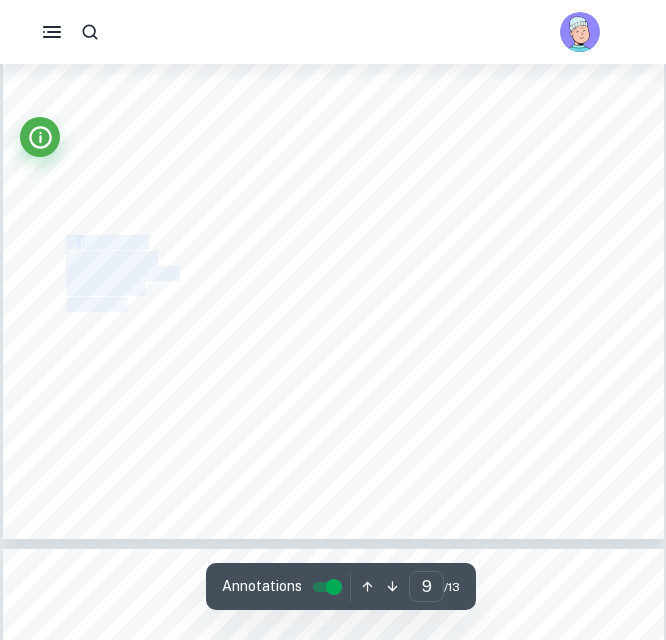 drag, startPoint x: 66, startPoint y: 240, endPoint x: 126, endPoint y: 306, distance: 89.19641 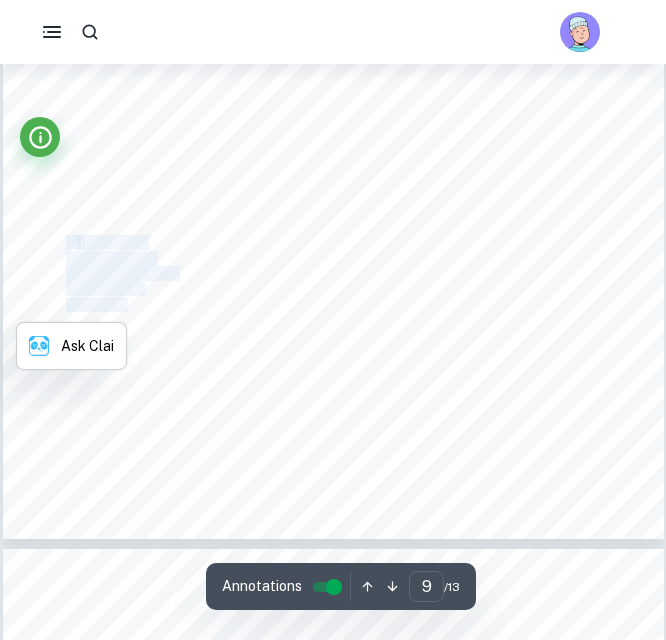 copy on "3)   Uncertainty of the amount of [MEDICAL_DATA] in the solution in milligrams." 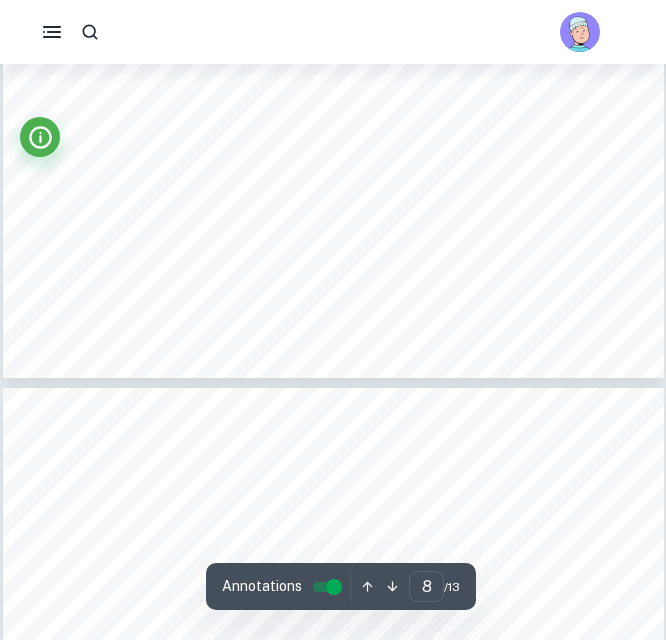 scroll, scrollTop: 7397, scrollLeft: 0, axis: vertical 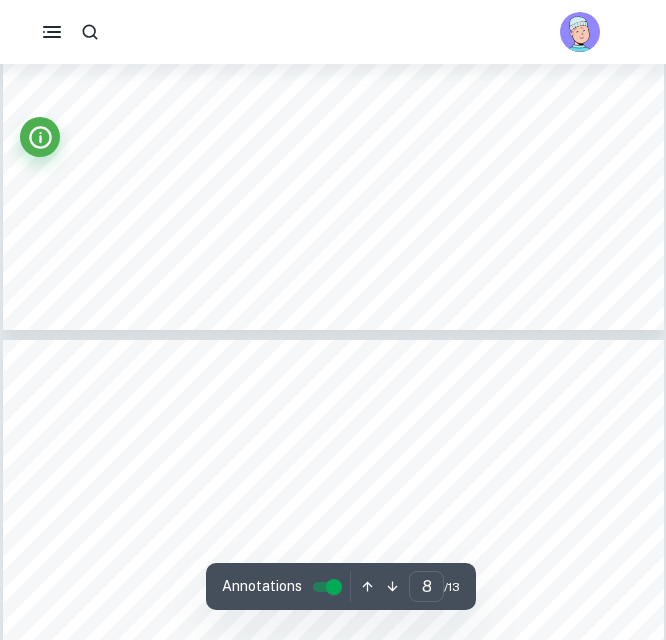 click on "concentration of the prepared 0.05 mol/L Iodine Solution (I.S.) uncertainties of the apparatus (s.u.a). ∆𝑐   𝐼. 𝑆.   = (𝑠. 𝑢. 𝑎) · 𝑐   𝐼. 𝑆. Uncertainty of the concentration of the prepared starch solution (S.I.) Uncertainty of the moles of the starch. The formula is:   𝑛 =   𝑚 𝑀 Formula for the uncertainty is: ∆𝑛 𝑠𝑡𝑎𝑟𝑐ℎ   = (   ∆𝑚 𝑠𝑡𝑎𝑟𝑐ℎ 𝑚 𝑠𝑡𝑎𝑟𝑐ℎ ) · 𝑛 𝑠𝑡𝑎𝑟𝑐ℎ Uncertainty of the weighing scale is   ±0. 01 𝑔 ∆𝑛 𝑠𝑡𝑎𝑟𝑐ℎ   = (   0.01 5.00   ) ·   0. 0146 ≈3 · 10 −5 Original formula:   𝑐 =   𝑛 𝑉 The formula for uncertainty: ∆𝑐   𝑆.𝐼.   =   ∆𝑛 𝑆.𝐼. 𝑛 𝑆.𝐼. +   ∆𝑉 𝑆.𝐼 𝑉 𝑆.𝐼.𝑙 (   )   · 𝑐   𝑆.𝐼. The uncertainty of the beaker is ±10 mL which is equal to   . ± 0. 01 [PERSON_NAME] 3 ∆𝑐   𝑆.𝐼.   =   2.9·10 −5 0.015   +   0.01 0.103 (   )   · 0. 142≈0. 0141 Table-9:   Step   Formula" at bounding box center [333, 807] 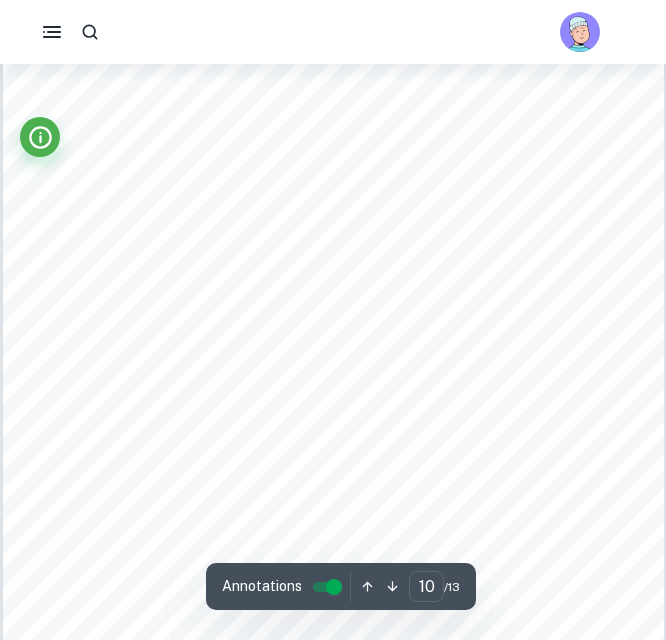 click on "Table-10:   Uncertainty of the Amount of Loss in Percentage of [MEDICAL_DATA] Duration of the sample ( ± 0.1 minute) 3   30   60   360   720 Uncertainty of the Mass of the [MEDICAL_DATA] (5 s.f.) 995. 0780 𝑚𝑔 ±   21.839 mg 676. 3008 𝑚𝑔 ±   15.093 mg 563. 5840 𝑚𝑔 ± 12.716 mg 290. 598 𝑚𝑔 ±   6.9832 mg 193. 7320 𝑚𝑔 ±   4.9490 mg Uncertainty of the Amount of Loss in Percentage of [MEDICAL_DATA](5 s.f.) ± 0. 4920% 0.010798   % ± 32. 37% 0.72236   % ± 43. 64% 0. 98463 % ± 70. 94% 1.7047   % ± 80. 63% 2.0597   % Graphs and Presentation of Results The graphs of the amount of loss in percentage and mass of [MEDICAL_DATA] are created separately due to their different ranges in google sheets. Error bars are made for each graph point using the values from the uncertainty calculations. Graph-1:   Graph of Amount of Loss in Percentage of [MEDICAL_DATA] in Vitamin C Tablets at Different Durations Graph-2:   Graph of Mass of [MEDICAL_DATA] in Vitamin C Tablets at Different Durations 10" at bounding box center [333, 376] 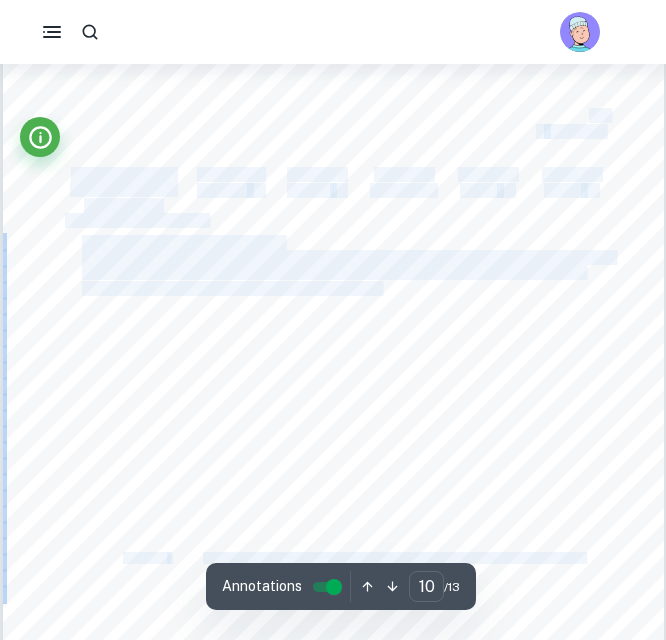 click on "193. 7320 𝑚𝑔" at bounding box center [570, 115] 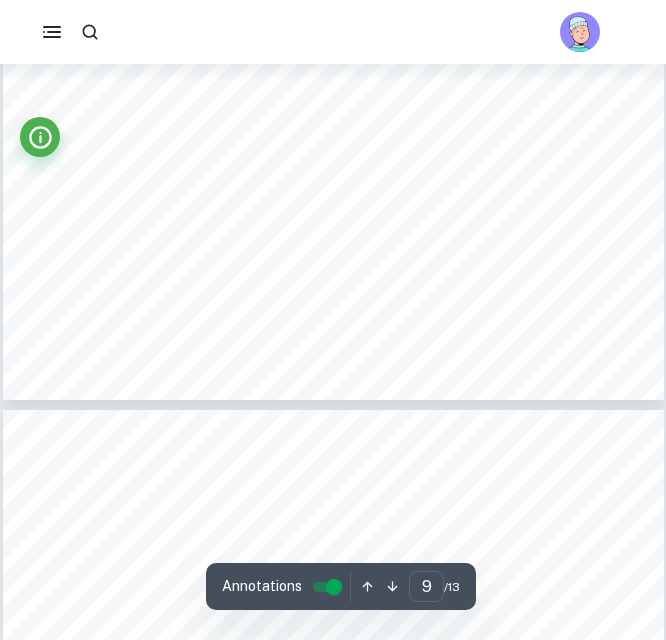 scroll, scrollTop: 8293, scrollLeft: 0, axis: vertical 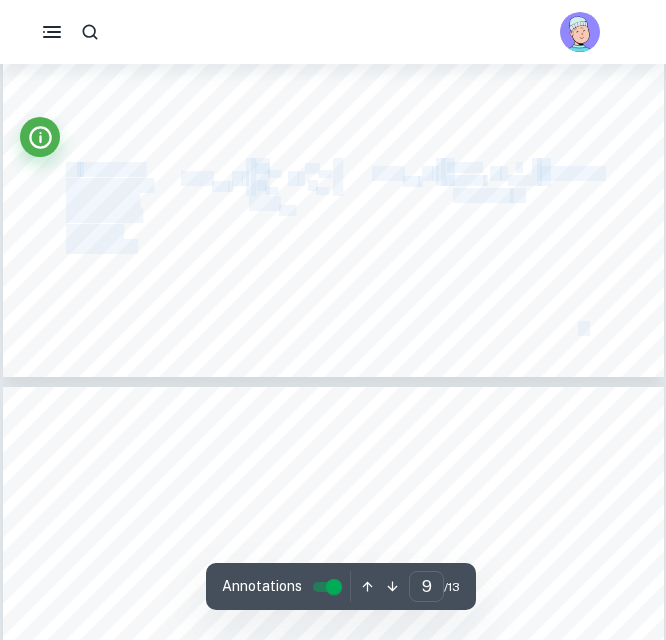 click on "concentration of the prepared 0.05 mol/L Iodine Solution (I.S.) uncertainties of the apparatus (s.u.a). ∆𝑐   𝐼. 𝑆.   = (𝑠. 𝑢. 𝑎) · 𝑐   𝐼. 𝑆. Uncertainty of the concentration of the prepared starch solution (S.I.) Uncertainty of the moles of the starch. The formula is:   𝑛 =   𝑚 𝑀 Formula for the uncertainty is: ∆𝑛 𝑠𝑡𝑎𝑟𝑐ℎ   = (   ∆𝑚 𝑠𝑡𝑎𝑟𝑐ℎ 𝑚 𝑠𝑡𝑎𝑟𝑐ℎ ) · 𝑛 𝑠𝑡𝑎𝑟𝑐ℎ Uncertainty of the weighing scale is   ±0. 01 𝑔 ∆𝑛 𝑠𝑡𝑎𝑟𝑐ℎ   = (   0.01 5.00   ) ·   0. 0146 ≈3 · 10 −5 Original formula:   𝑐 =   𝑛 𝑉 The formula for uncertainty: ∆𝑐   𝑆.𝐼.   =   ∆𝑛 𝑆.𝐼. 𝑛 𝑆.𝐼. +   ∆𝑉 𝑆.𝐼 𝑉 𝑆.𝐼.𝑙 (   )   · 𝑐   𝑆.𝐼. The uncertainty of the beaker is ±10 mL which is equal to   . ± 0. 01 [PERSON_NAME] 3 ∆𝑐   𝑆.𝐼.   =   2.9·10 −5 0.015   +   0.01 0.103 (   )   · 0. 142≈0. 0141 Table-9:   Step   Formula" at bounding box center (333, -89) 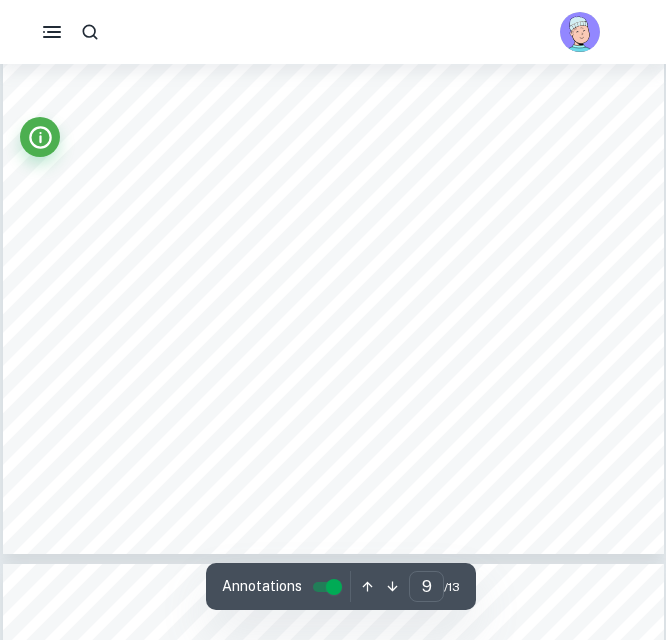 scroll, scrollTop: 8093, scrollLeft: 0, axis: vertical 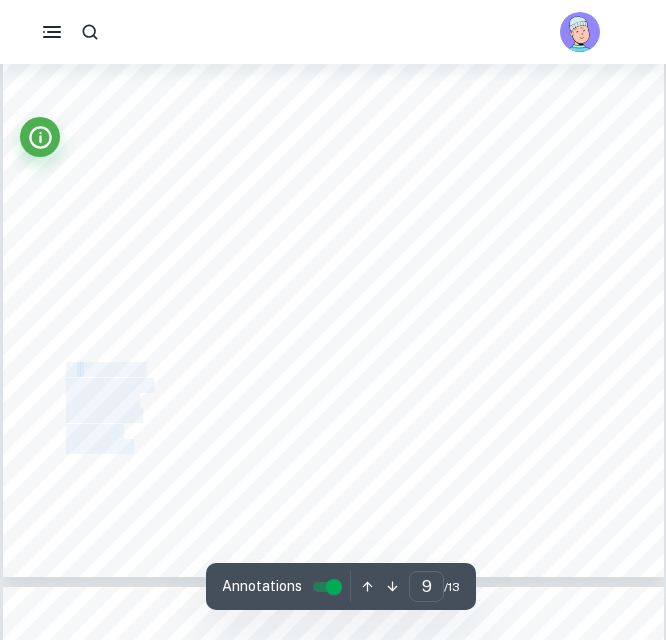 drag, startPoint x: 68, startPoint y: 372, endPoint x: 126, endPoint y: 422, distance: 76.57676 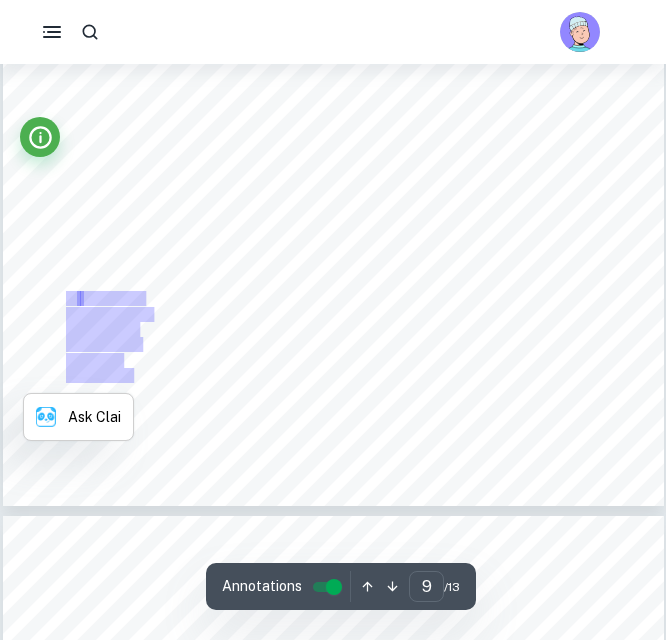 scroll, scrollTop: 8226, scrollLeft: 0, axis: vertical 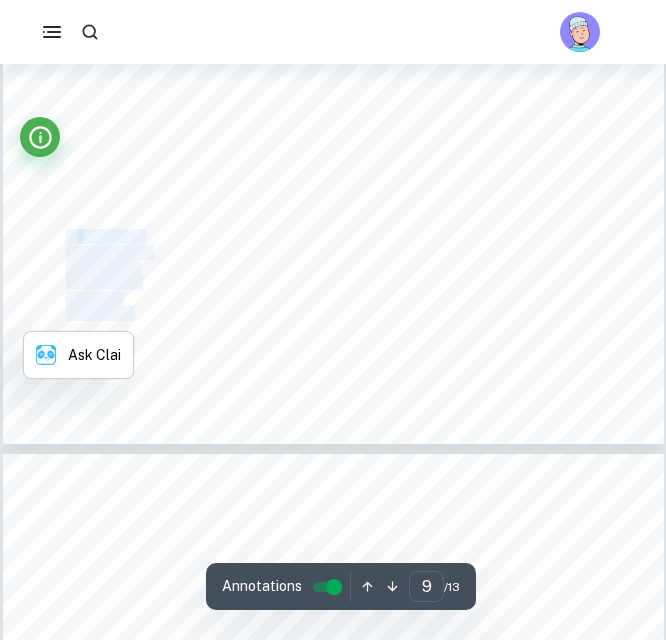 click on "concentration of the prepared 0.05 mol/L Iodine Solution (I.S.) uncertainties of the apparatus (s.u.a). ∆𝑐   𝐼. 𝑆.   = (𝑠. 𝑢. 𝑎) · 𝑐   𝐼. 𝑆. Uncertainty of the concentration of the prepared starch solution (S.I.) Uncertainty of the moles of the starch. The formula is:   𝑛 =   𝑚 𝑀 Formula for the uncertainty is: ∆𝑛 𝑠𝑡𝑎𝑟𝑐ℎ   = (   ∆𝑚 𝑠𝑡𝑎𝑟𝑐ℎ 𝑚 𝑠𝑡𝑎𝑟𝑐ℎ ) · 𝑛 𝑠𝑡𝑎𝑟𝑐ℎ Uncertainty of the weighing scale is   ±0. 01 𝑔 ∆𝑛 𝑠𝑡𝑎𝑟𝑐ℎ   = (   0.01 5.00   ) ·   0. 0146 ≈3 · 10 −5 Original formula:   𝑐 =   𝑛 𝑉 The formula for uncertainty: ∆𝑐   𝑆.𝐼.   =   ∆𝑛 𝑆.𝐼. 𝑛 𝑆.𝐼. +   ∆𝑉 𝑆.𝐼 𝑉 𝑆.𝐼.𝑙 (   )   · 𝑐   𝑆.𝐼. The uncertainty of the beaker is ±10 mL which is equal to   . ± 0. 01 [PERSON_NAME] 3 ∆𝑐   𝑆.𝐼.   =   2.9·10 −5 0.015   +   0.01 0.103 (   )   · 0. 142≈0. 0141 Table-9:   Step   Formula" at bounding box center [333, -22] 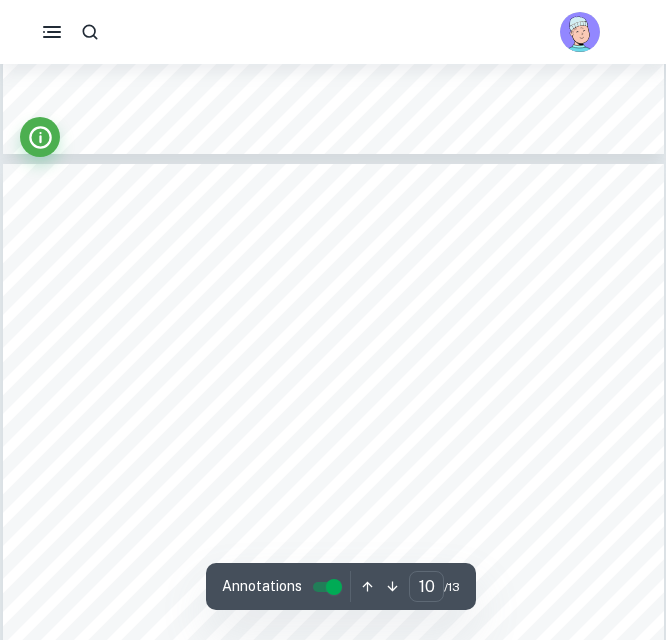 scroll, scrollTop: 8493, scrollLeft: 0, axis: vertical 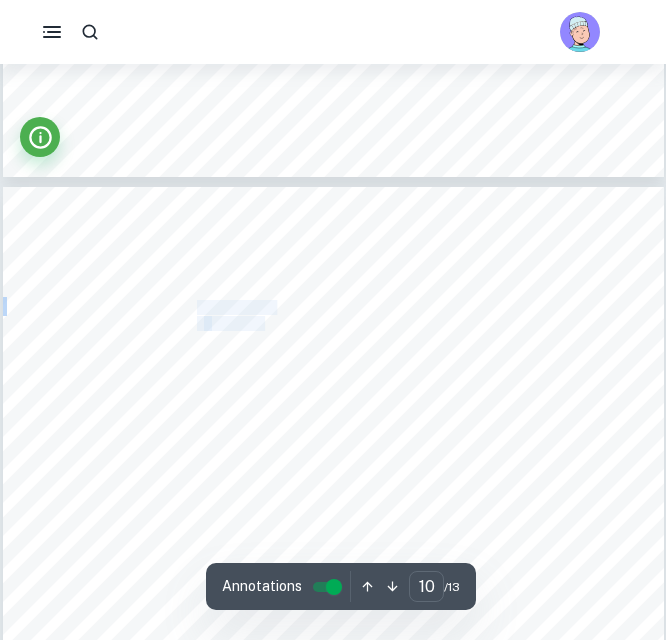 drag, startPoint x: 197, startPoint y: 303, endPoint x: 263, endPoint y: 326, distance: 69.89278 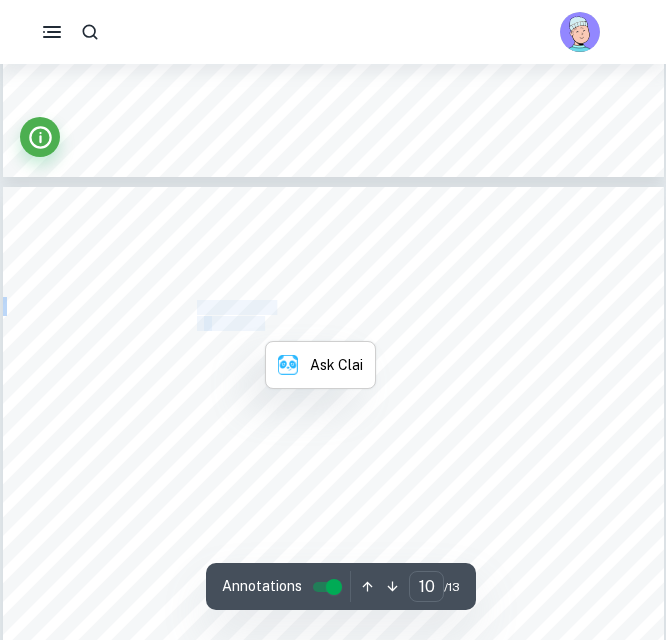click on "21.839 mg" at bounding box center [236, 323] 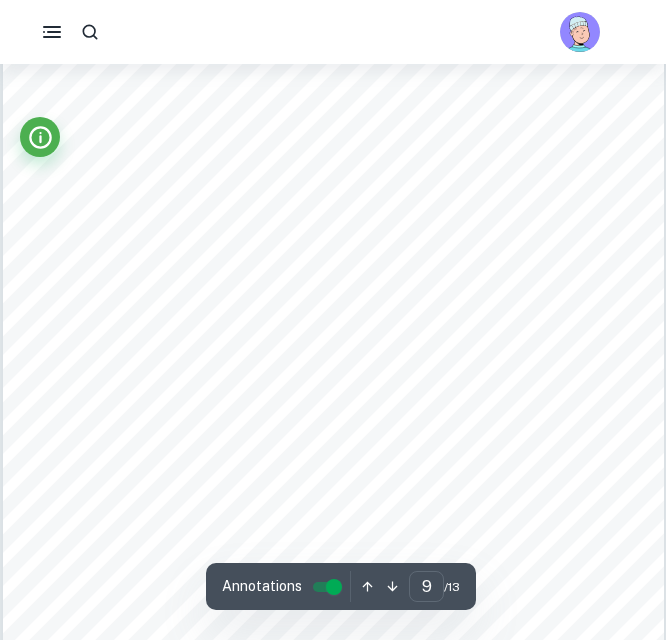 scroll, scrollTop: 7826, scrollLeft: 0, axis: vertical 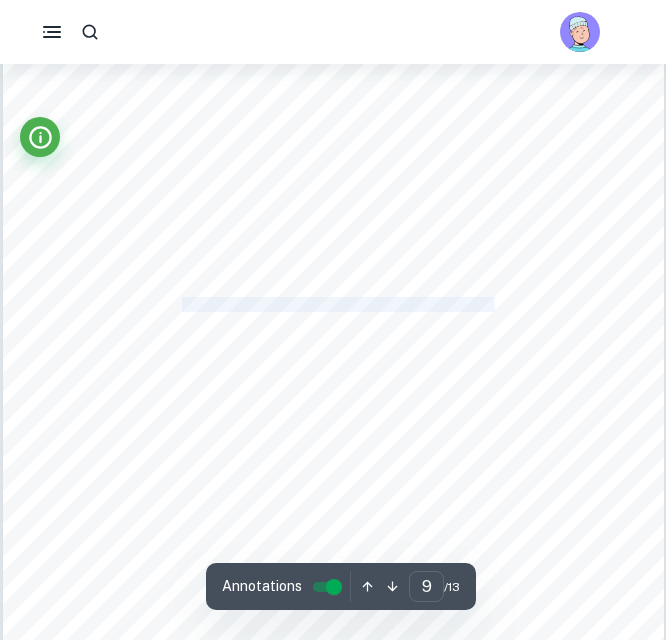 drag, startPoint x: 182, startPoint y: 305, endPoint x: 495, endPoint y: 301, distance: 313.02554 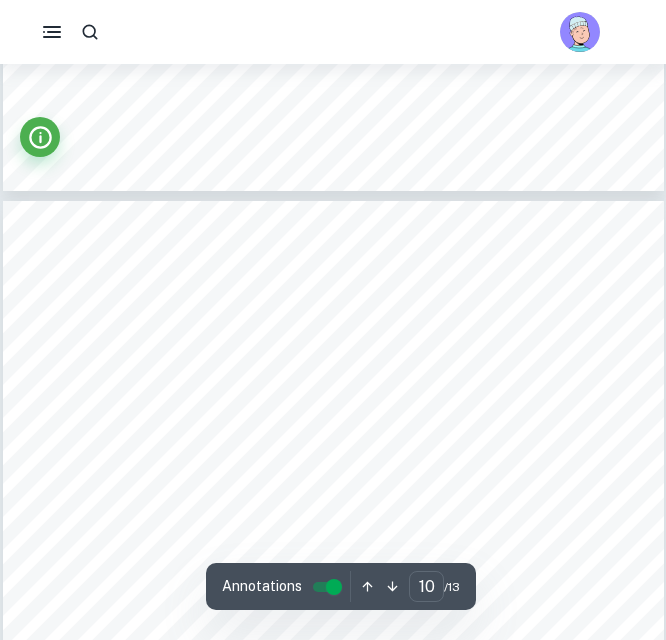scroll, scrollTop: 8493, scrollLeft: 0, axis: vertical 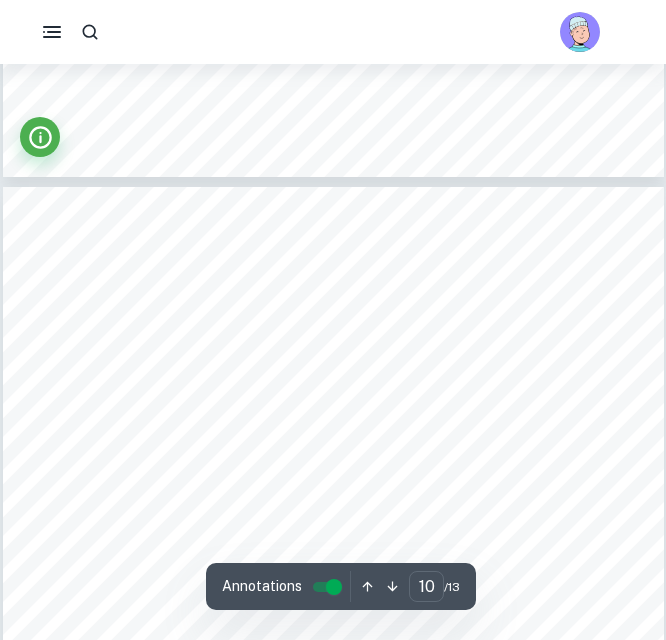 drag, startPoint x: 77, startPoint y: 261, endPoint x: 176, endPoint y: 285, distance: 101.86756 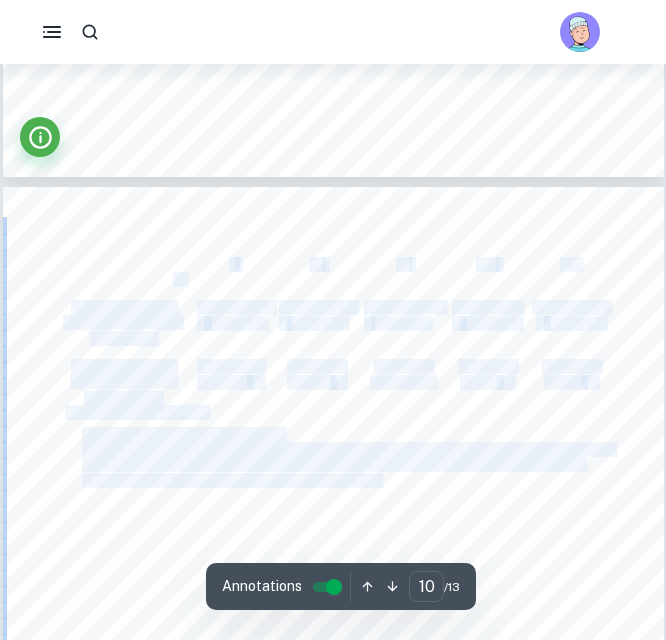 click on "Table-10:   Uncertainty of the Amount of Loss in Percentage of [MEDICAL_DATA] Duration of the sample ( ± 0.1 minute) 3   30   60   360   720 Uncertainty of the Mass of the [MEDICAL_DATA] (5 s.f.) 995. 0780 𝑚𝑔 ±   21.839 mg 676. 3008 𝑚𝑔 ±   15.093 mg 563. 5840 𝑚𝑔 ± 12.716 mg 290. 598 𝑚𝑔 ±   6.9832 mg 193. 7320 𝑚𝑔 ±   4.9490 mg Uncertainty of the Amount of Loss in Percentage of [MEDICAL_DATA](5 s.f.) ± 0. 4920% 0.010798   % ± 32. 37% 0.72236   % ± 43. 64% 0. 98463 % ± 70. 94% 1.7047   % ± 80. 63% 2.0597   % Graphs and Presentation of Results The graphs of the amount of loss in percentage and mass of [MEDICAL_DATA] are created separately due to their different ranges in google sheets. Error bars are made for each graph point using the values from the uncertainty calculations. Graph-1:   Graph of Amount of Loss in Percentage of [MEDICAL_DATA] in Vitamin C Tablets at Different Durations Graph-2:   Graph of Mass of [MEDICAL_DATA] in Vitamin C Tablets at Different Durations 10" at bounding box center (333, 654) 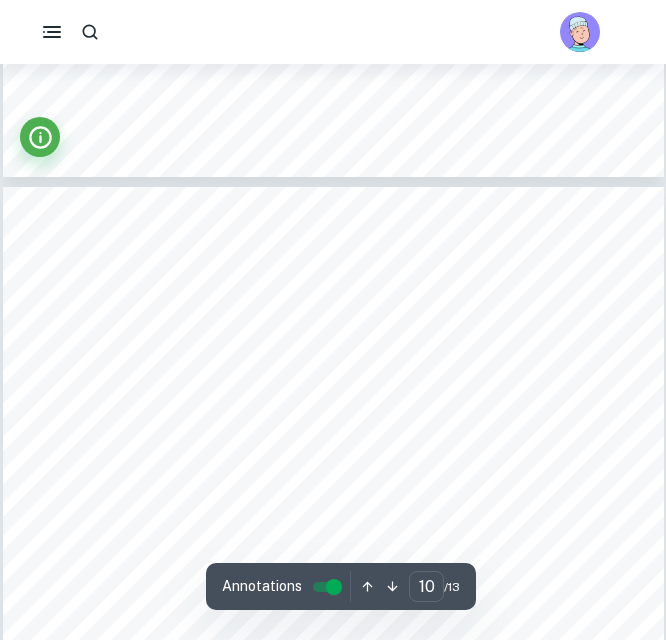 drag, startPoint x: 185, startPoint y: 279, endPoint x: 168, endPoint y: 278, distance: 17.029387 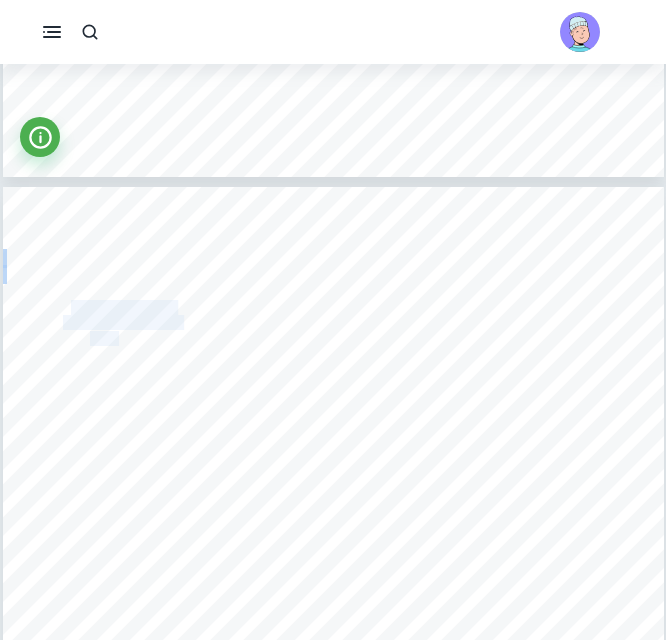 drag, startPoint x: 83, startPoint y: 315, endPoint x: 117, endPoint y: 337, distance: 40.496914 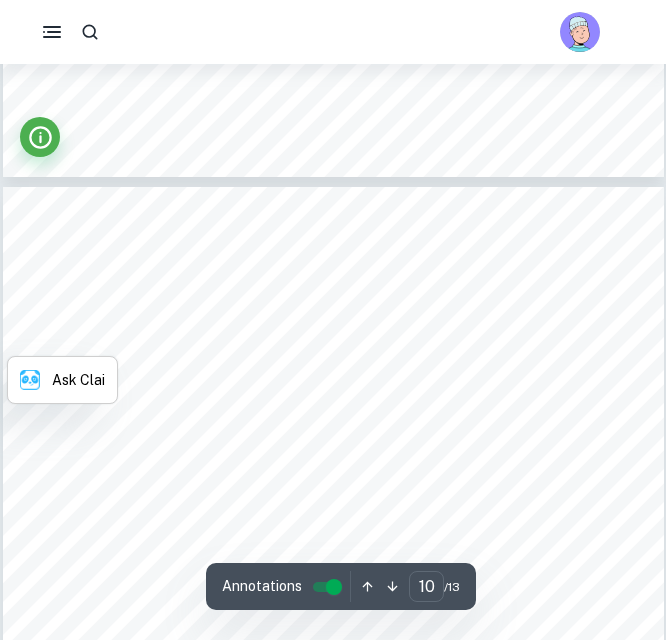 click on "Percentage of" at bounding box center [122, 397] 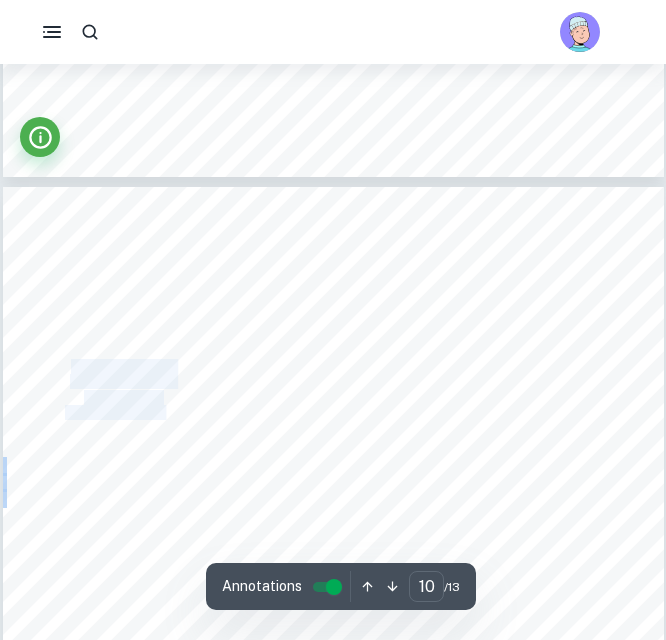 drag, startPoint x: 71, startPoint y: 365, endPoint x: 137, endPoint y: 411, distance: 80.44874 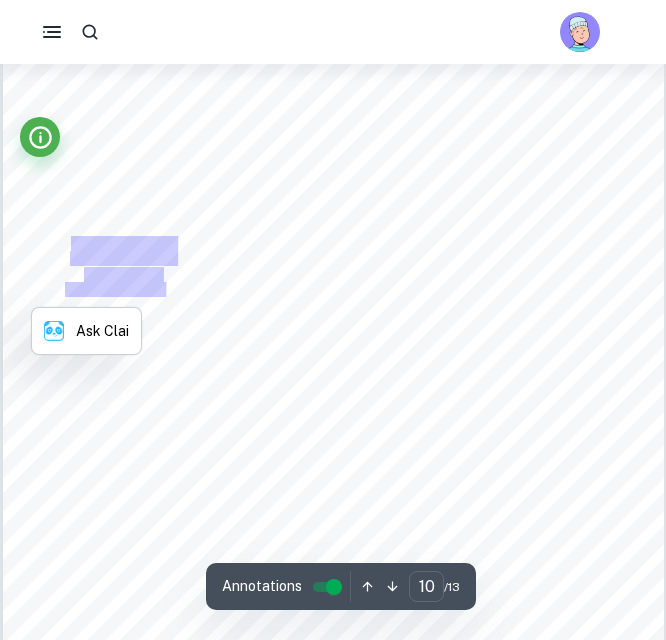 scroll, scrollTop: 8626, scrollLeft: 0, axis: vertical 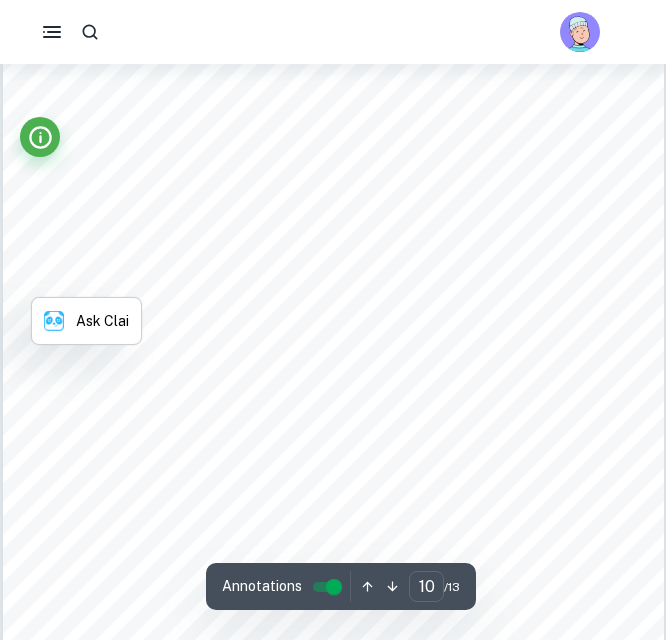 click on "Table-10:   Uncertainty of the Amount of Loss in Percentage of [MEDICAL_DATA] Duration of the sample ( ± 0.1 minute) 3   30   60   360   720 Uncertainty of the Mass of the [MEDICAL_DATA] (5 s.f.) 995. 0780 𝑚𝑔 ±   21.839 mg 676. 3008 𝑚𝑔 ±   15.093 mg 563. 5840 𝑚𝑔 ± 12.716 mg 290. 598 𝑚𝑔 ±   6.9832 mg 193. 7320 𝑚𝑔 ±   4.9490 mg Uncertainty of the Amount of Loss in Percentage of [MEDICAL_DATA](5 s.f.) ± 0. 4920% 0.010798   % ± 32. 37% 0.72236   % ± 43. 64% 0. 98463 % ± 70. 94% 1.7047   % ± 80. 63% 2.0597   % Graphs and Presentation of Results The graphs of the amount of loss in percentage and mass of [MEDICAL_DATA] are created separately due to their different ranges in google sheets. Error bars are made for each graph point using the values from the uncertainty calculations. Graph-1:   Graph of Amount of Loss in Percentage of [MEDICAL_DATA] in Vitamin C Tablets at Different Durations Graph-2:   Graph of Mass of [MEDICAL_DATA] in Vitamin C Tablets at Different Durations 10" at bounding box center [333, 521] 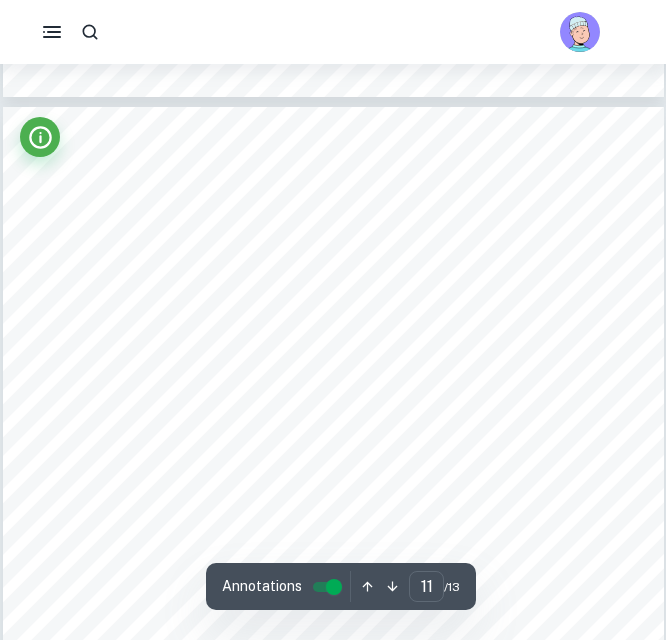 scroll, scrollTop: 9493, scrollLeft: 0, axis: vertical 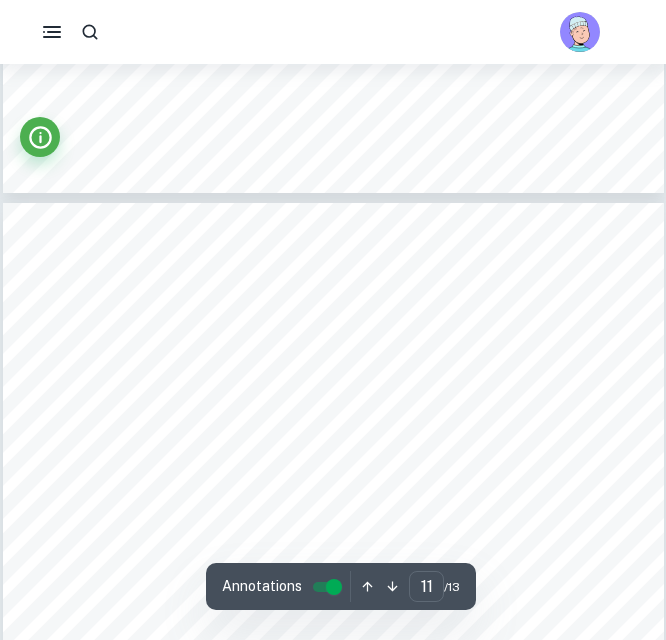 type on "10" 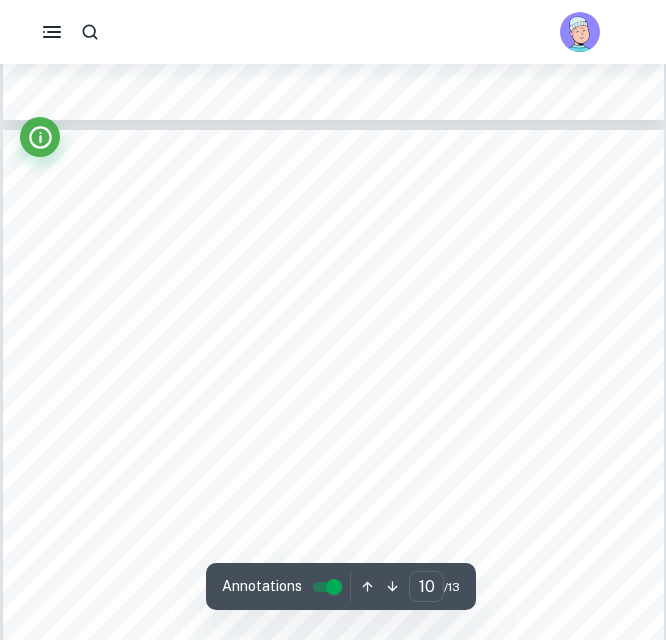 scroll, scrollTop: 8560, scrollLeft: 0, axis: vertical 